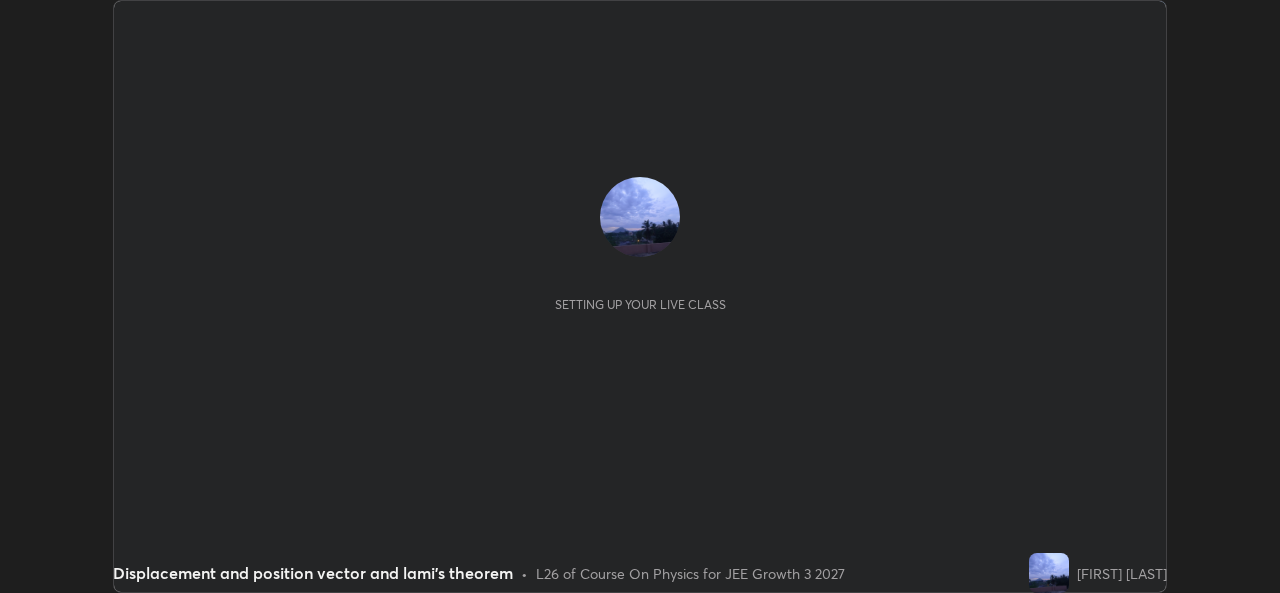 scroll, scrollTop: 0, scrollLeft: 0, axis: both 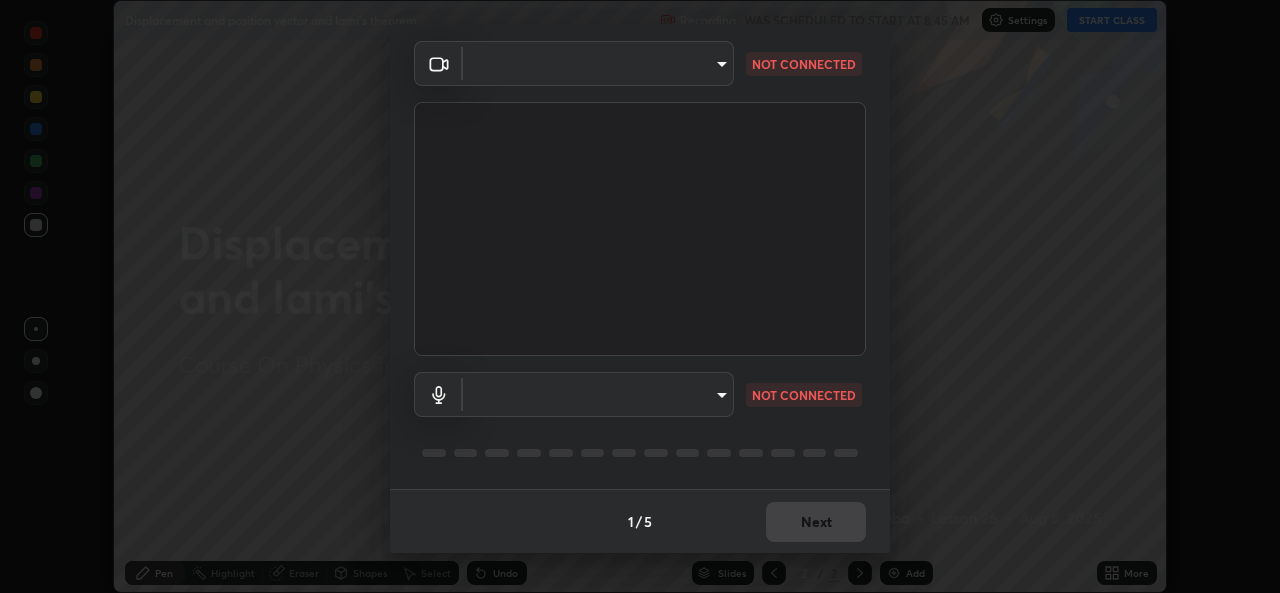 type on "576c985cfbf5b4ad5050d0d59b45d4e125e021a14bf2e74a268270e263c3ef83" 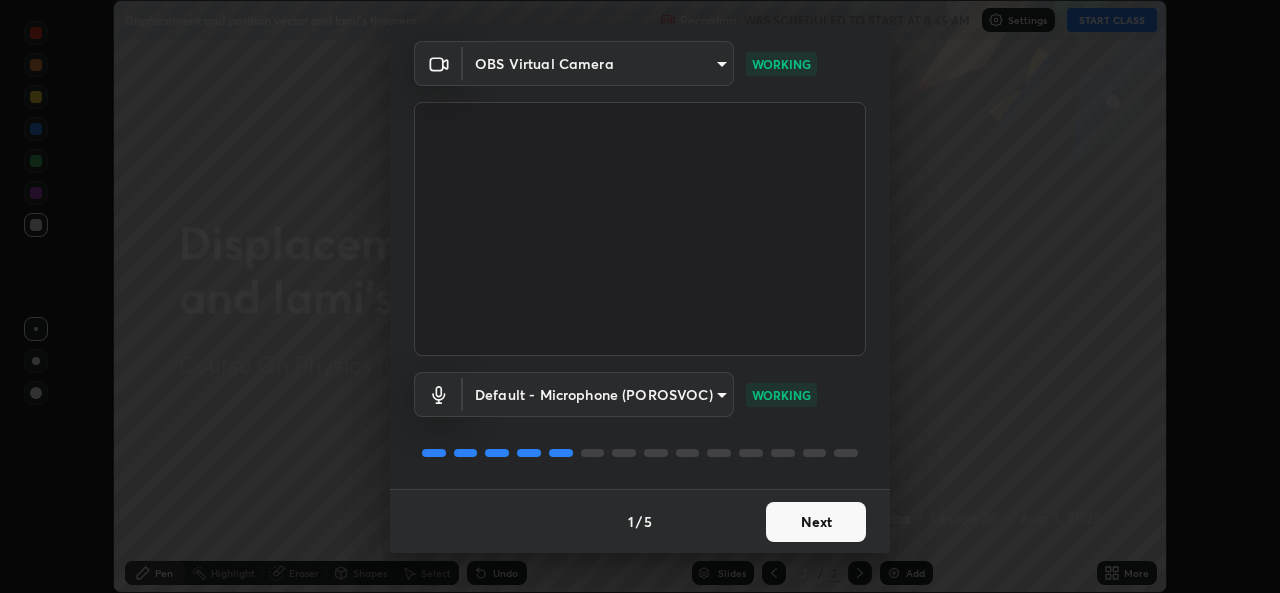 click on "Next" at bounding box center (816, 522) 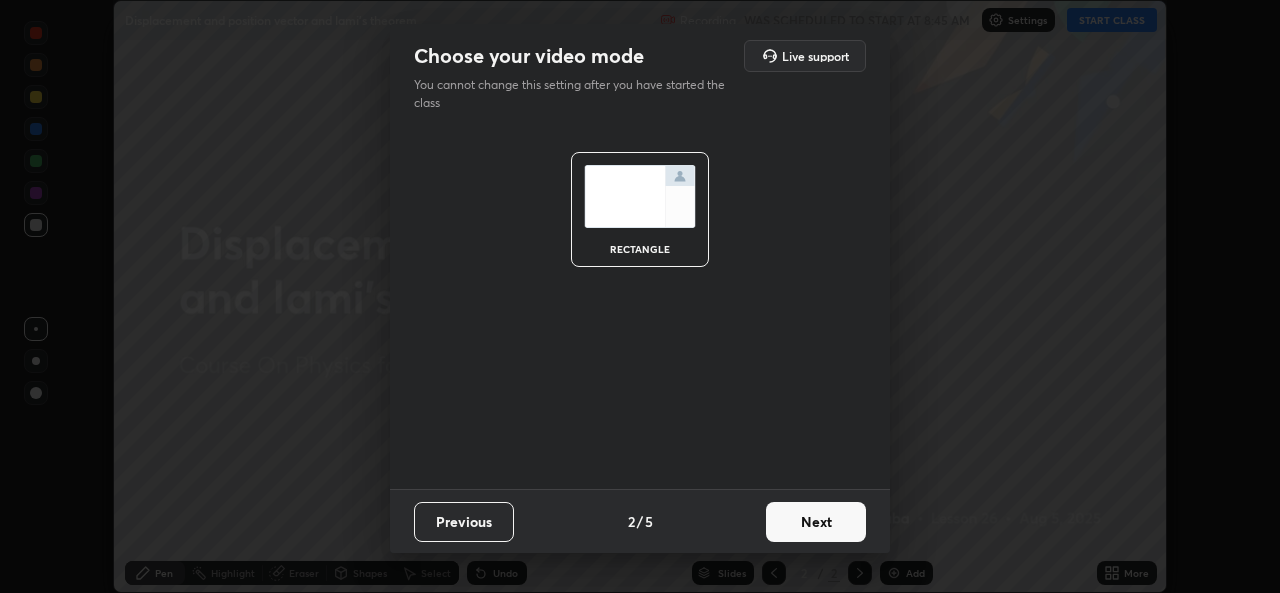 scroll, scrollTop: 0, scrollLeft: 0, axis: both 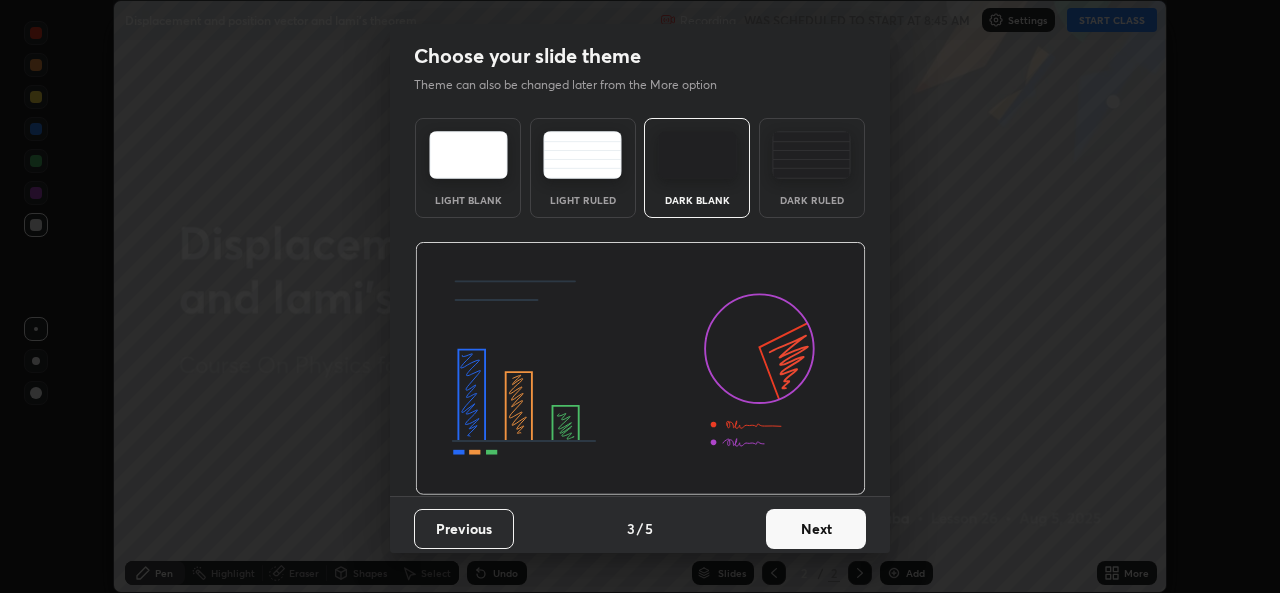 click on "Next" at bounding box center [816, 529] 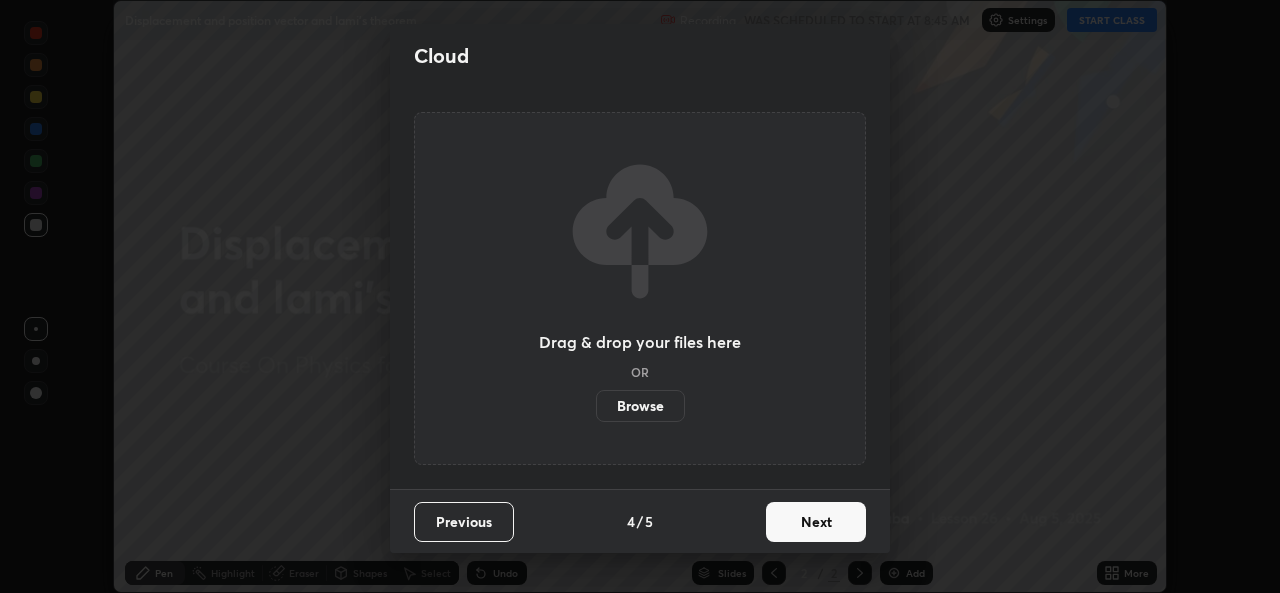 click on "Next" at bounding box center (816, 522) 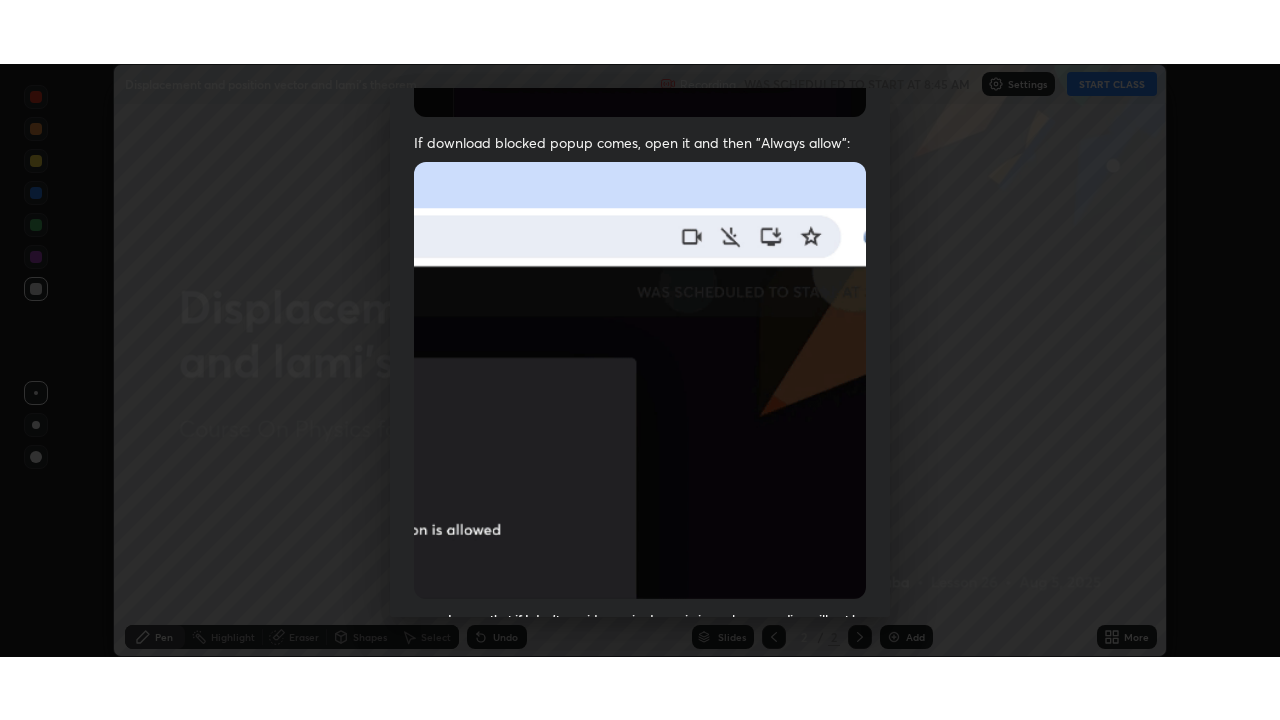 scroll, scrollTop: 471, scrollLeft: 0, axis: vertical 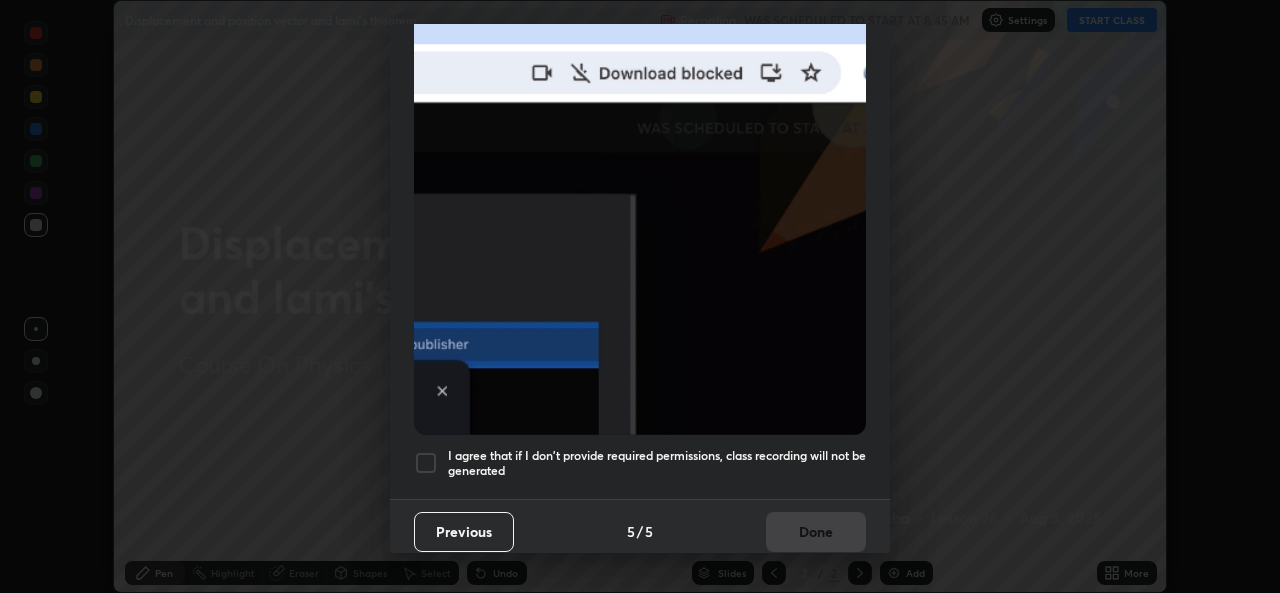 click at bounding box center (426, 463) 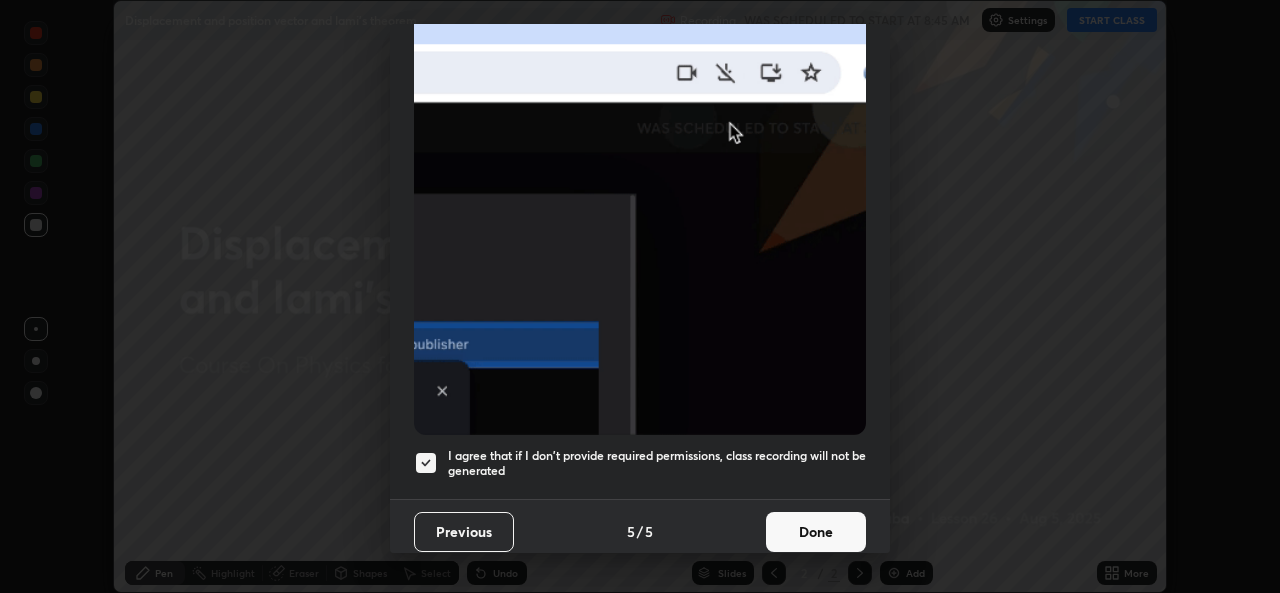 click on "Done" at bounding box center [816, 532] 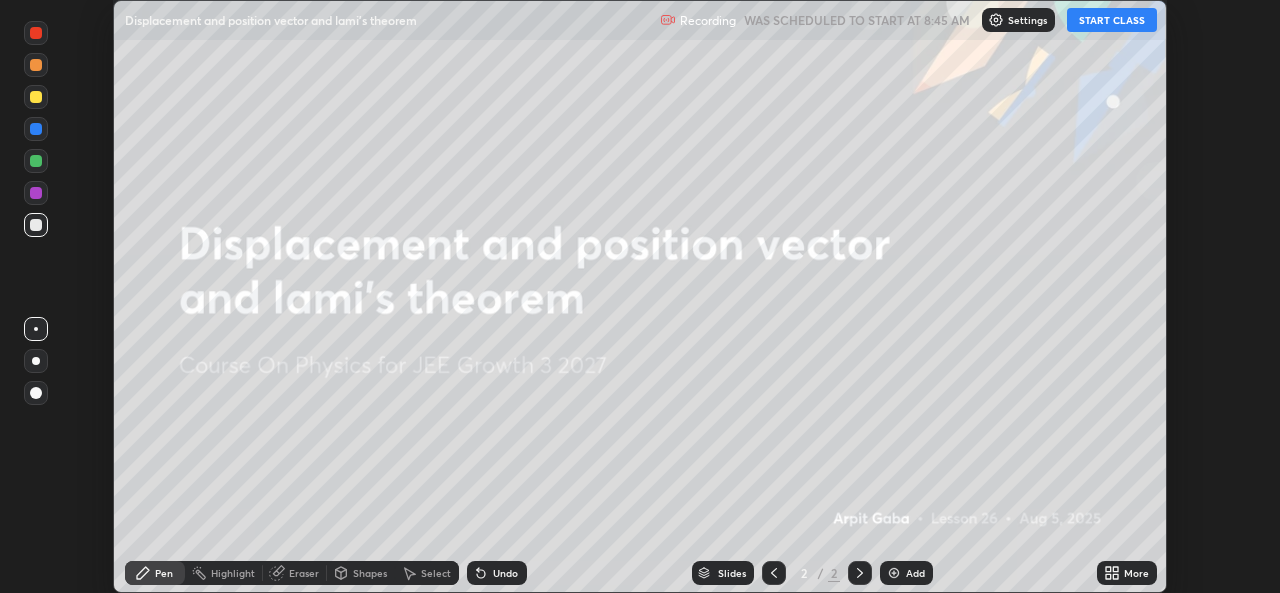 click 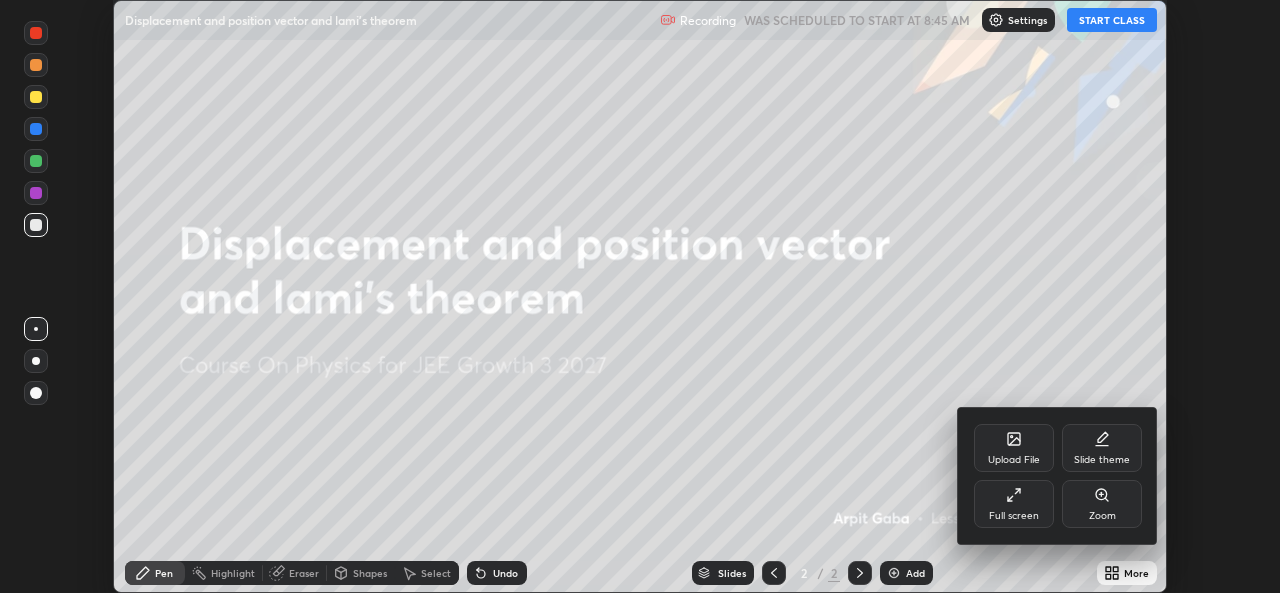 click at bounding box center [640, 296] 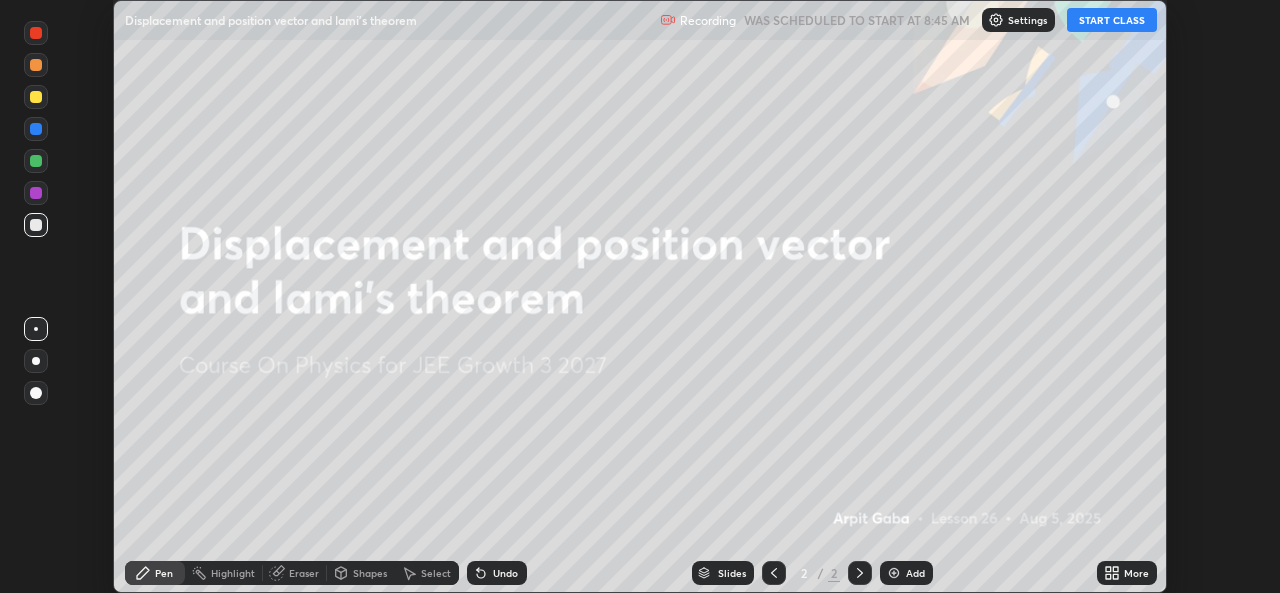 click on "START CLASS" at bounding box center [1112, 20] 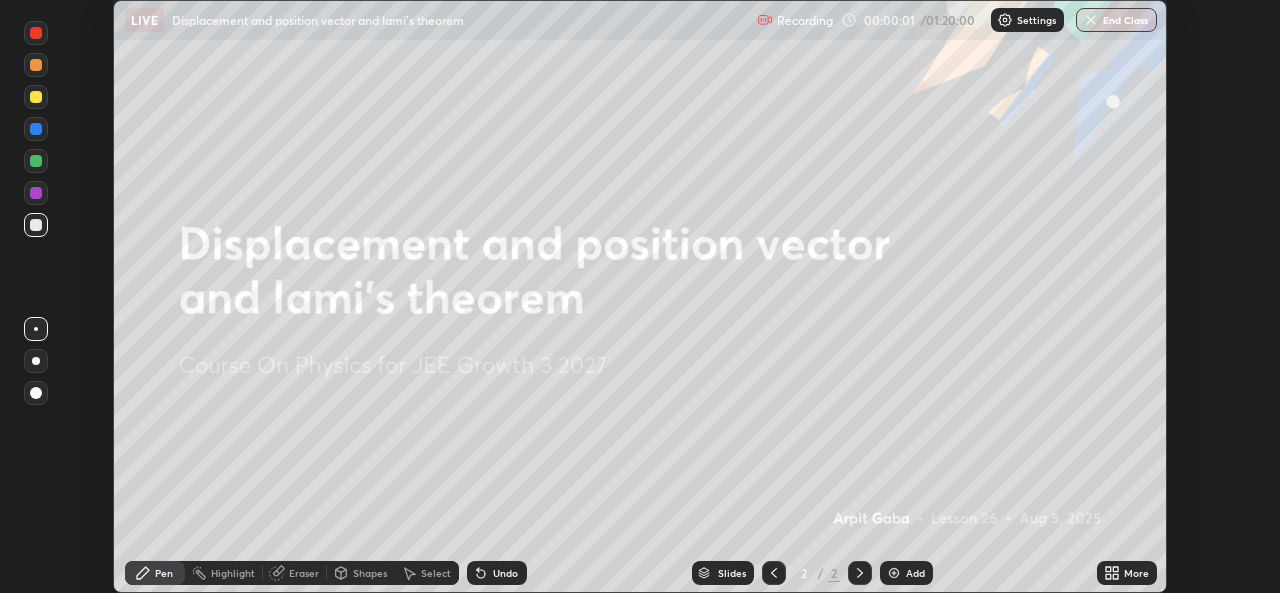 click 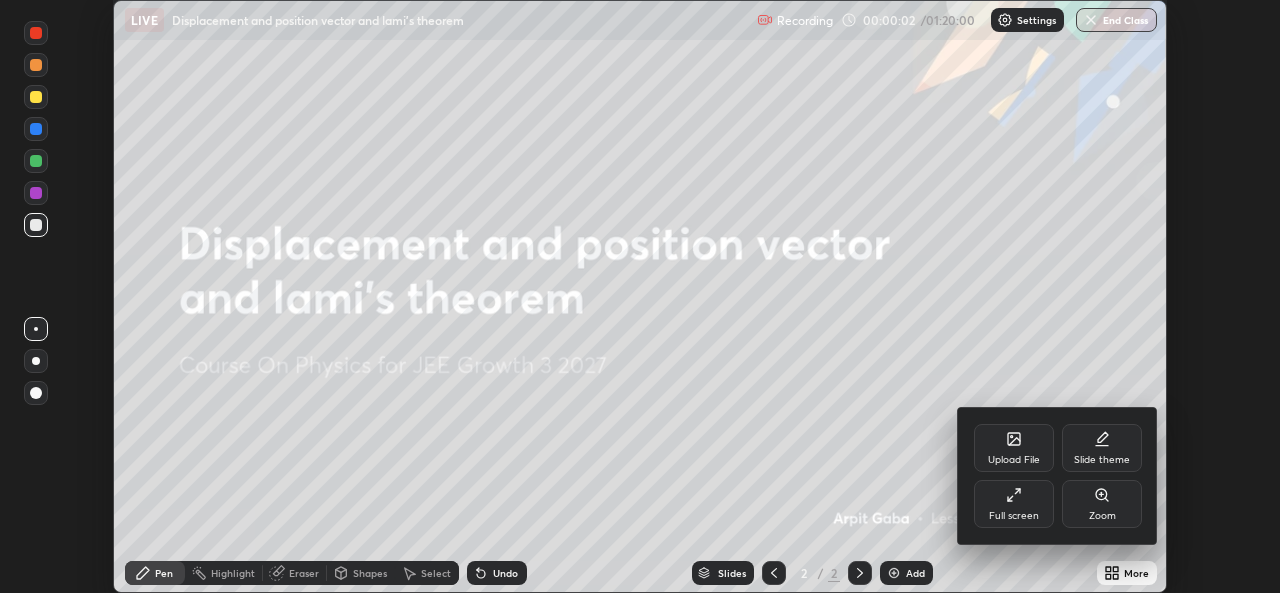 click on "Full screen" at bounding box center [1014, 516] 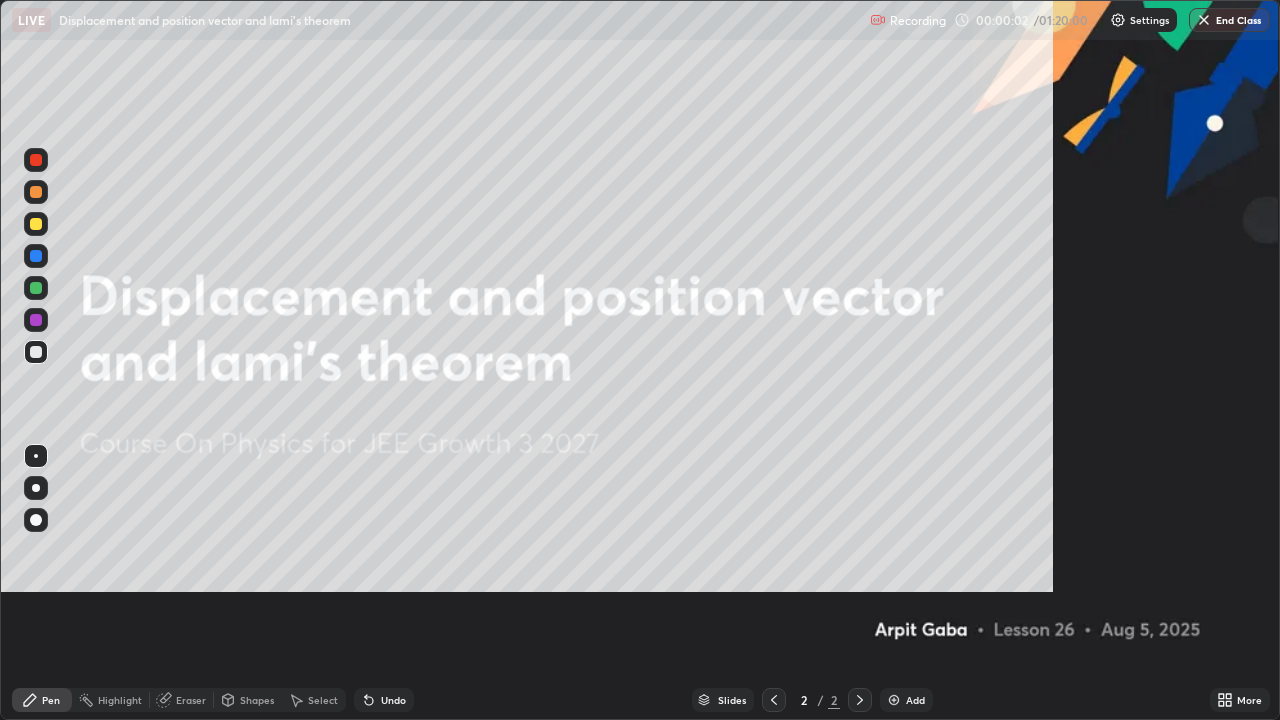 scroll, scrollTop: 99280, scrollLeft: 98720, axis: both 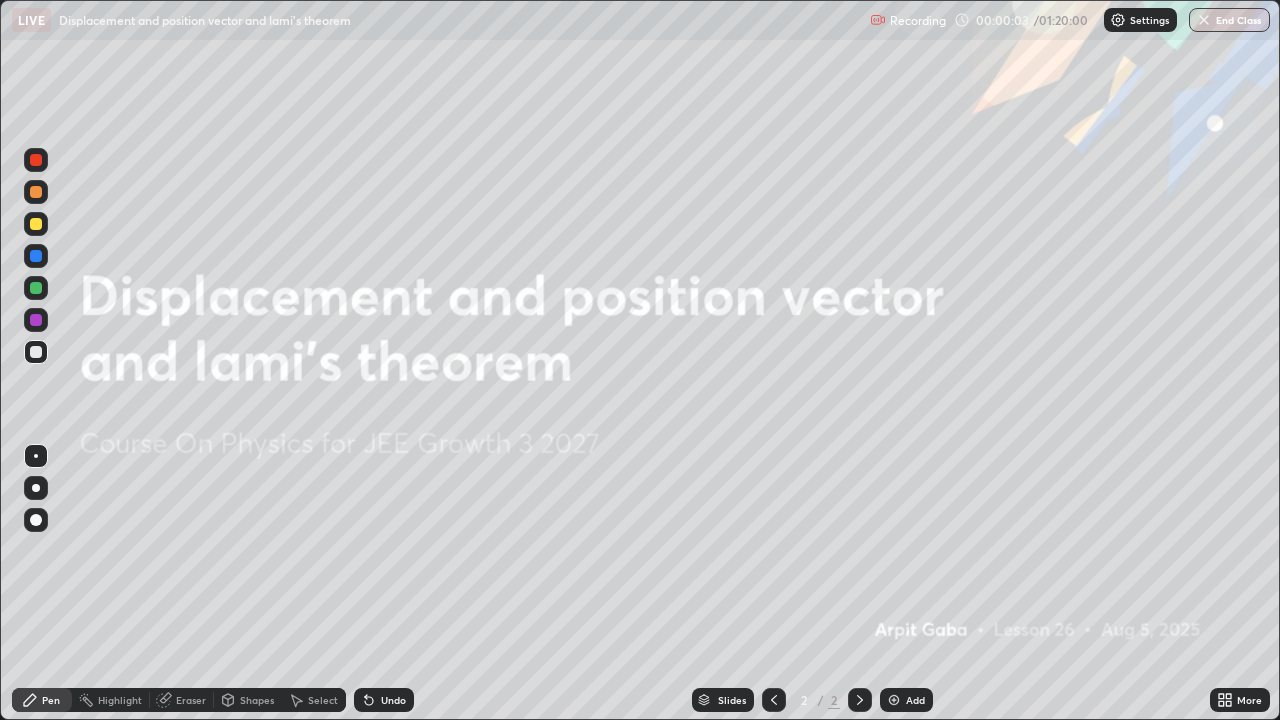 click on "Add" at bounding box center (915, 700) 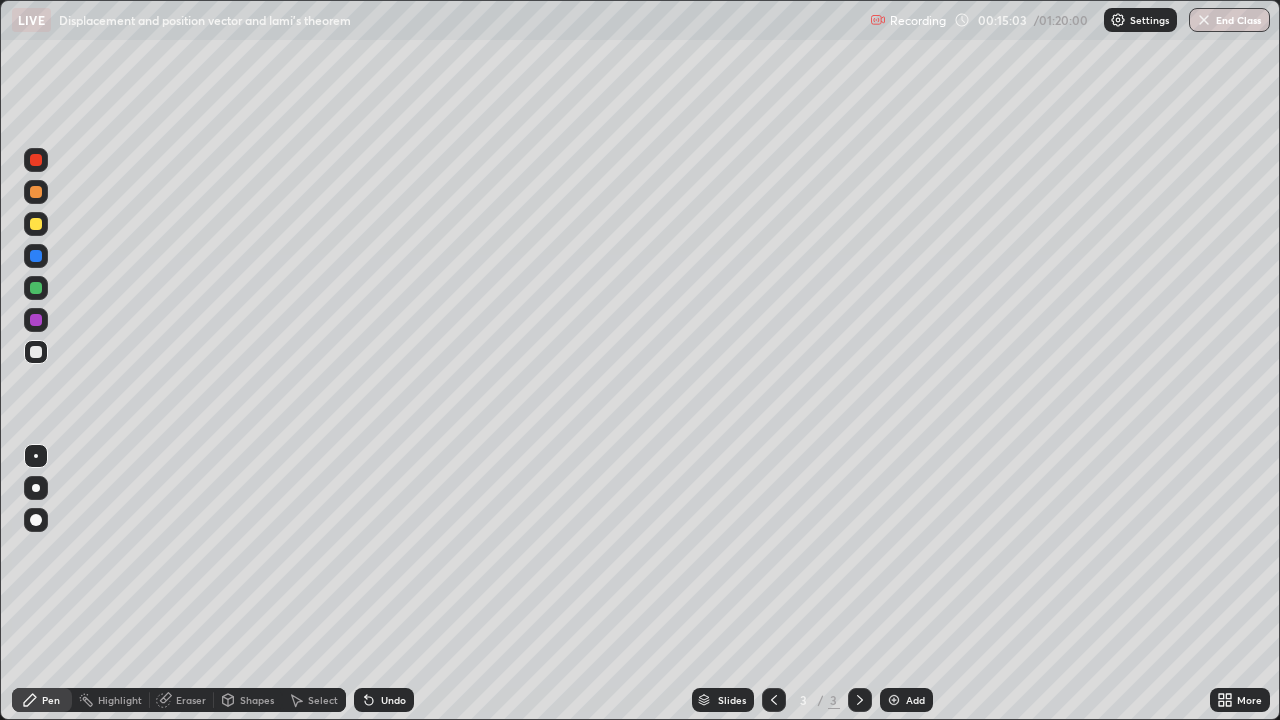 click on "Shapes" at bounding box center (248, 700) 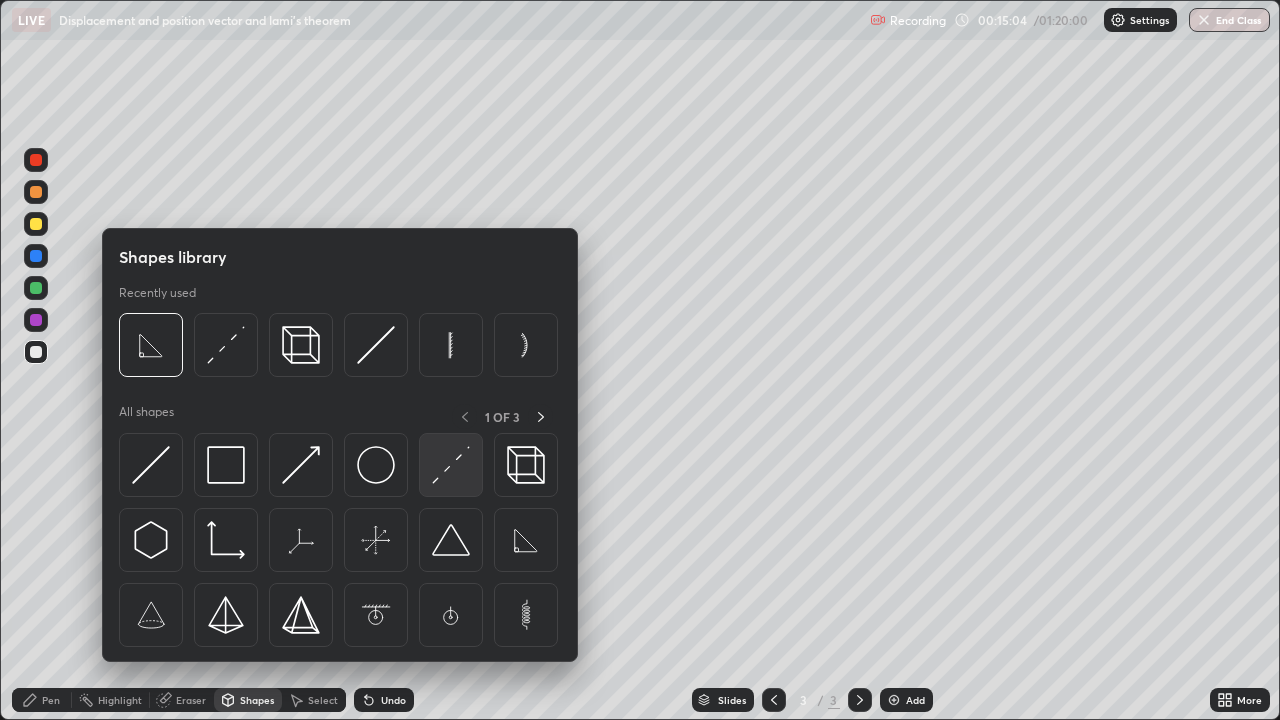 click at bounding box center [451, 465] 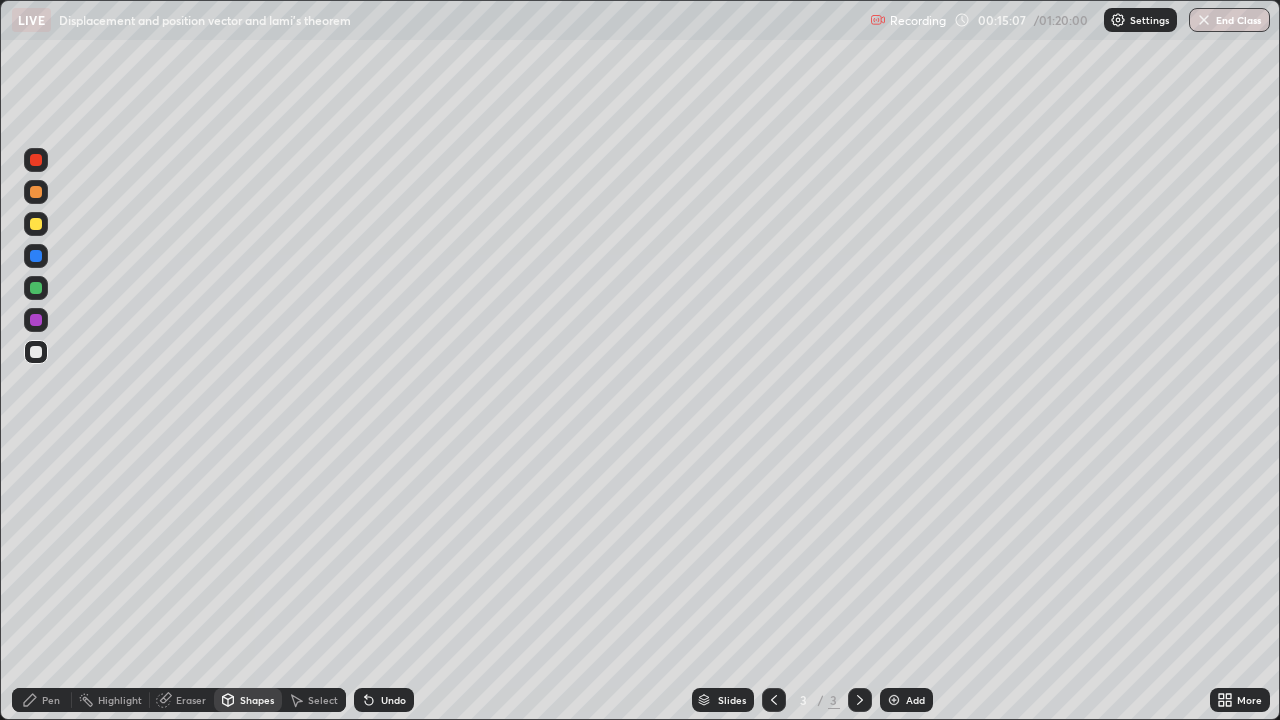click on "Pen" at bounding box center [42, 700] 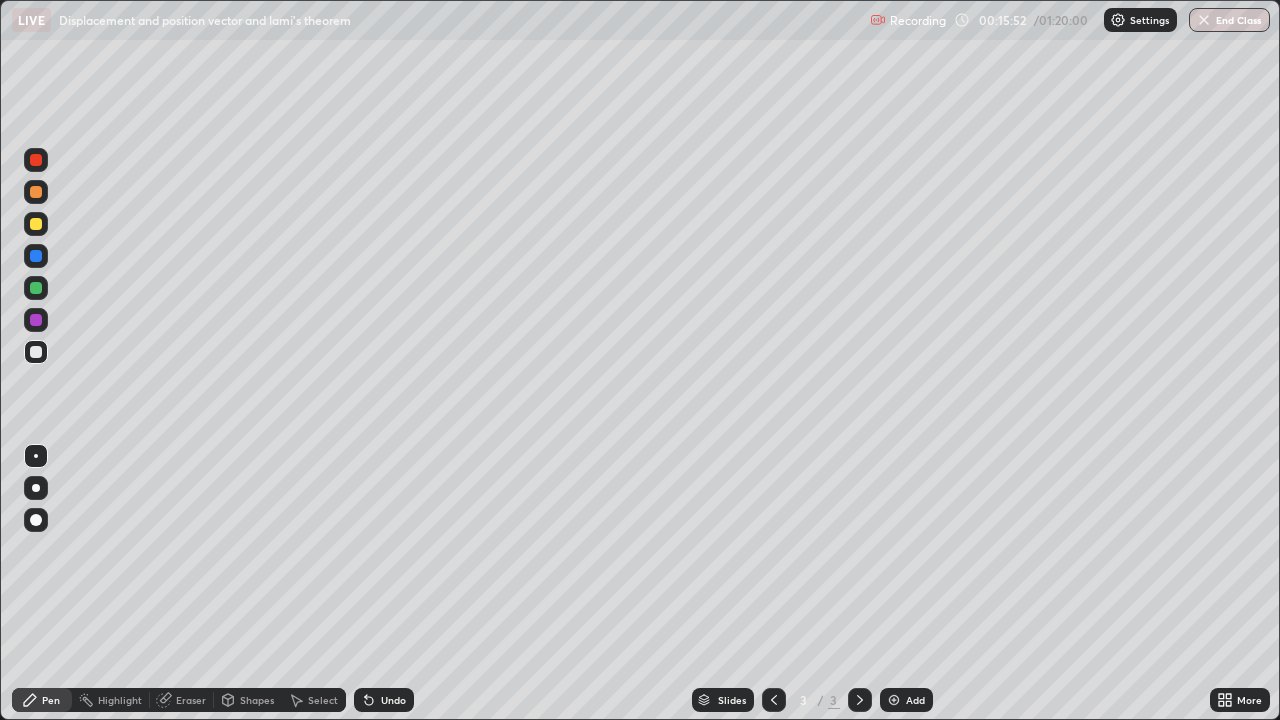 click 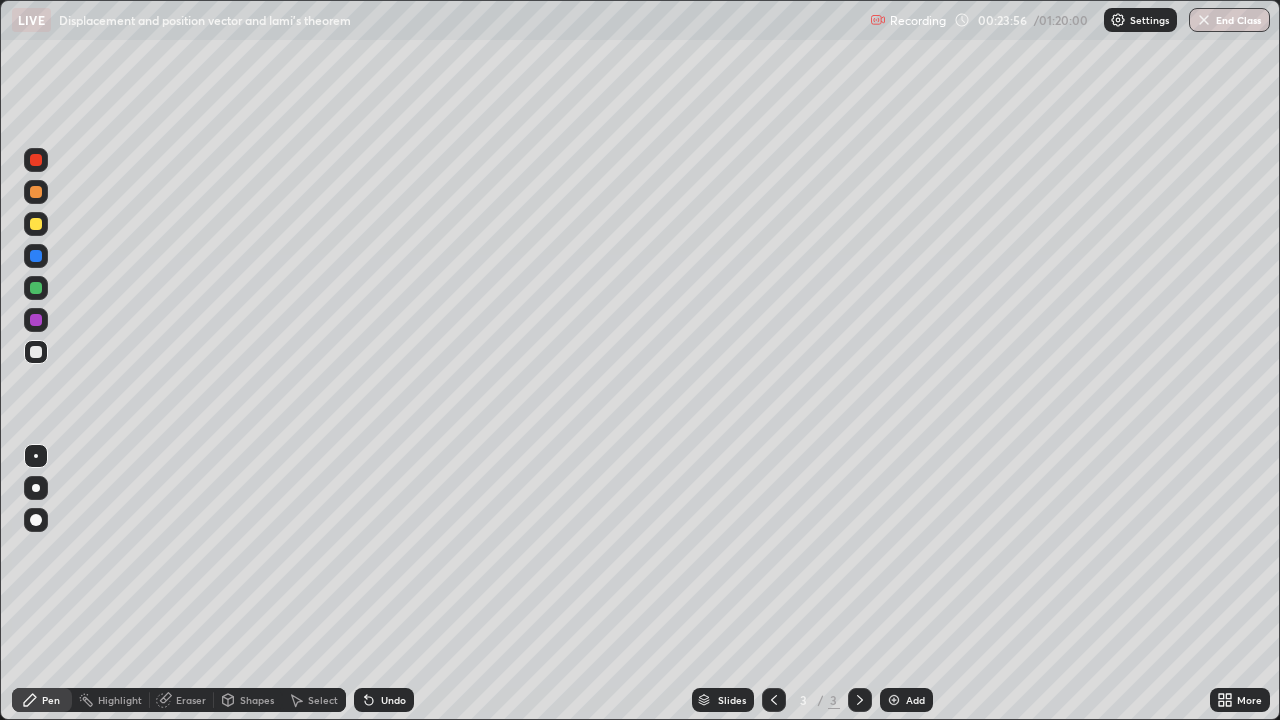 click on "Add" at bounding box center [906, 700] 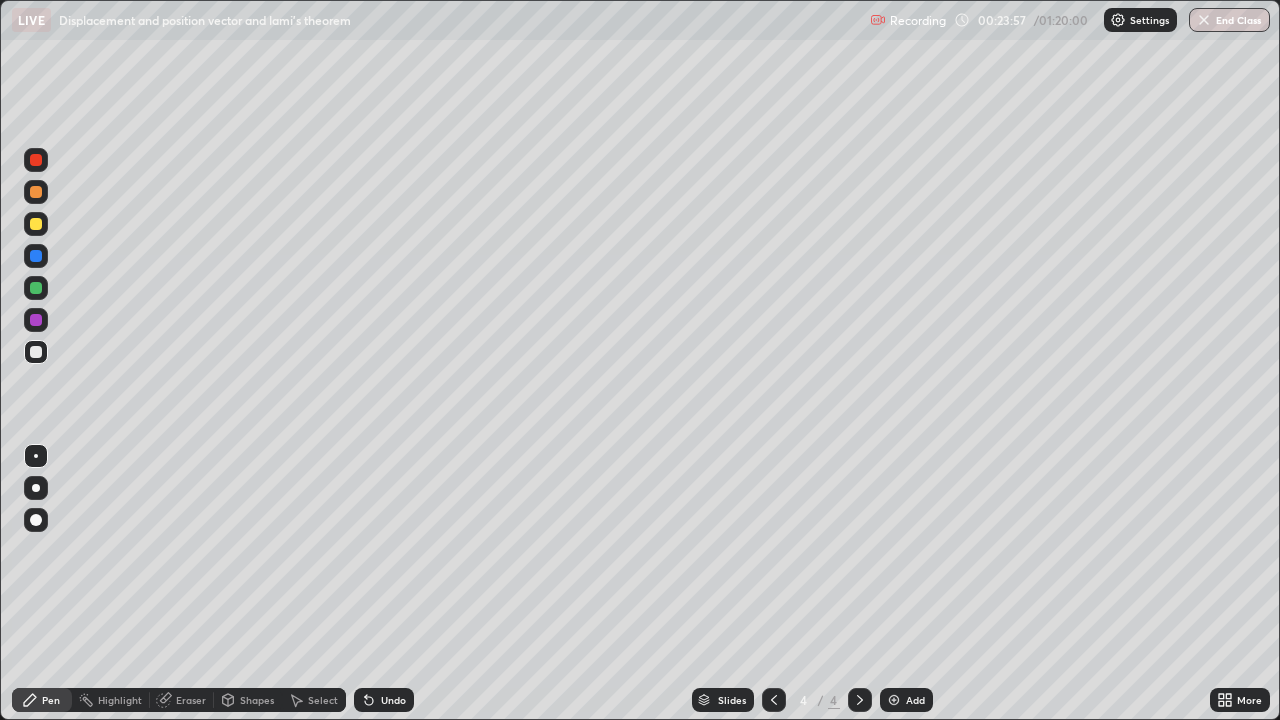 click on "Shapes" at bounding box center (257, 700) 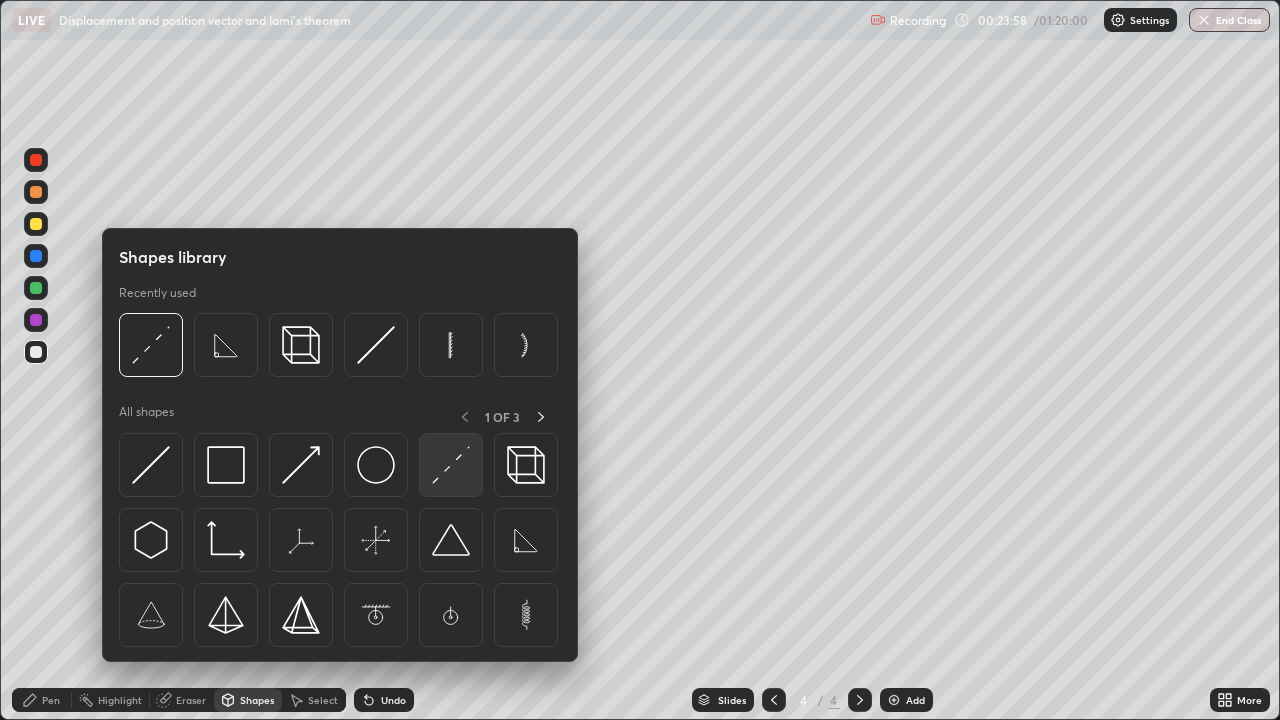 click at bounding box center [451, 465] 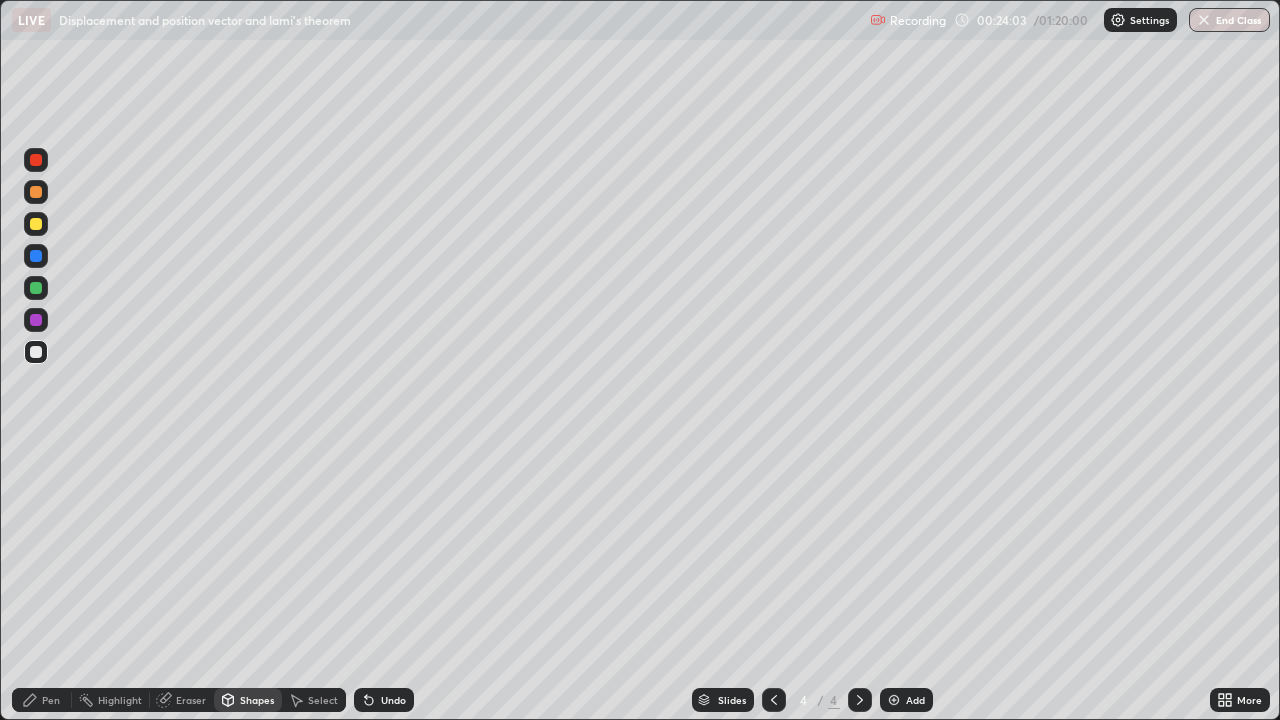 click on "Pen" at bounding box center [51, 700] 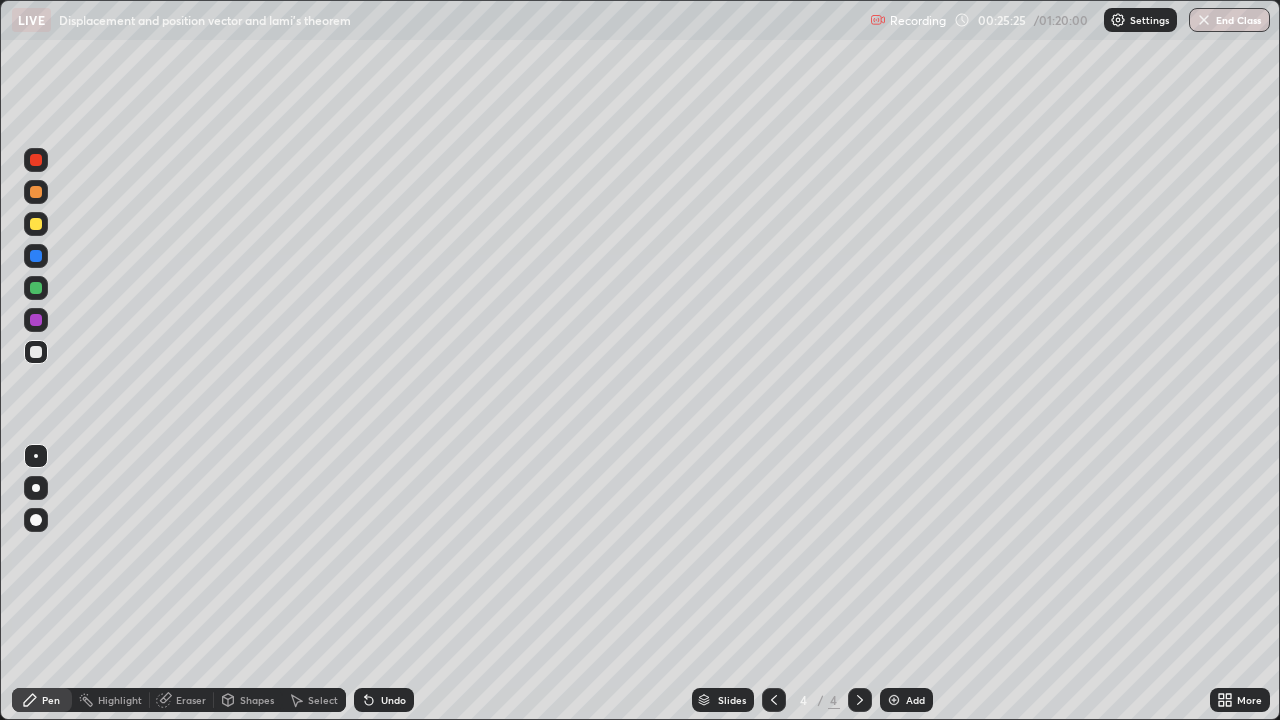 click 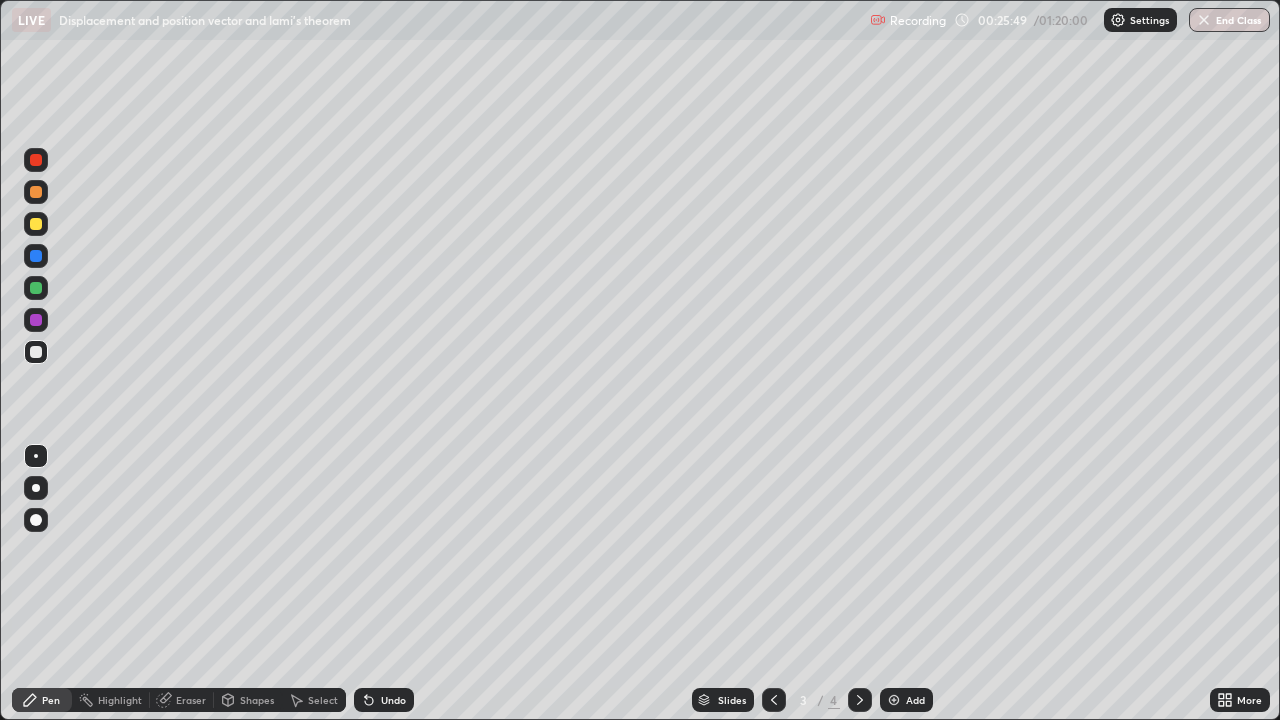 click 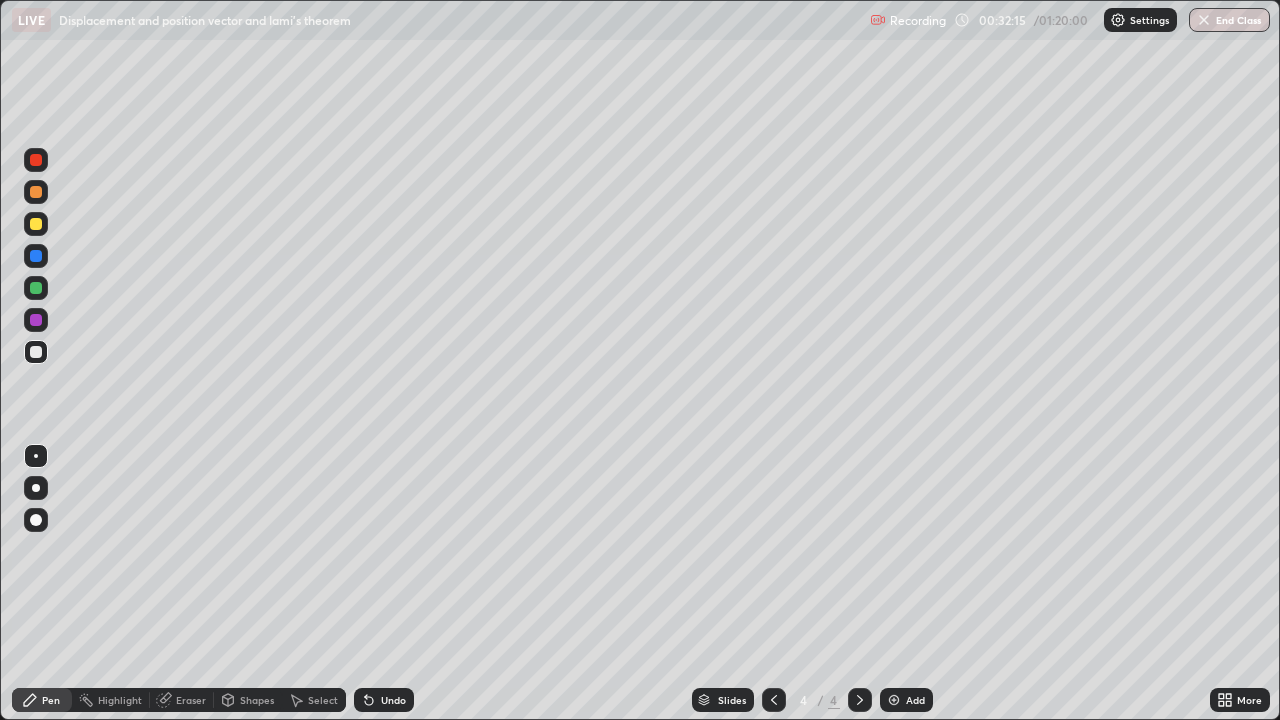 click on "Undo" at bounding box center [393, 700] 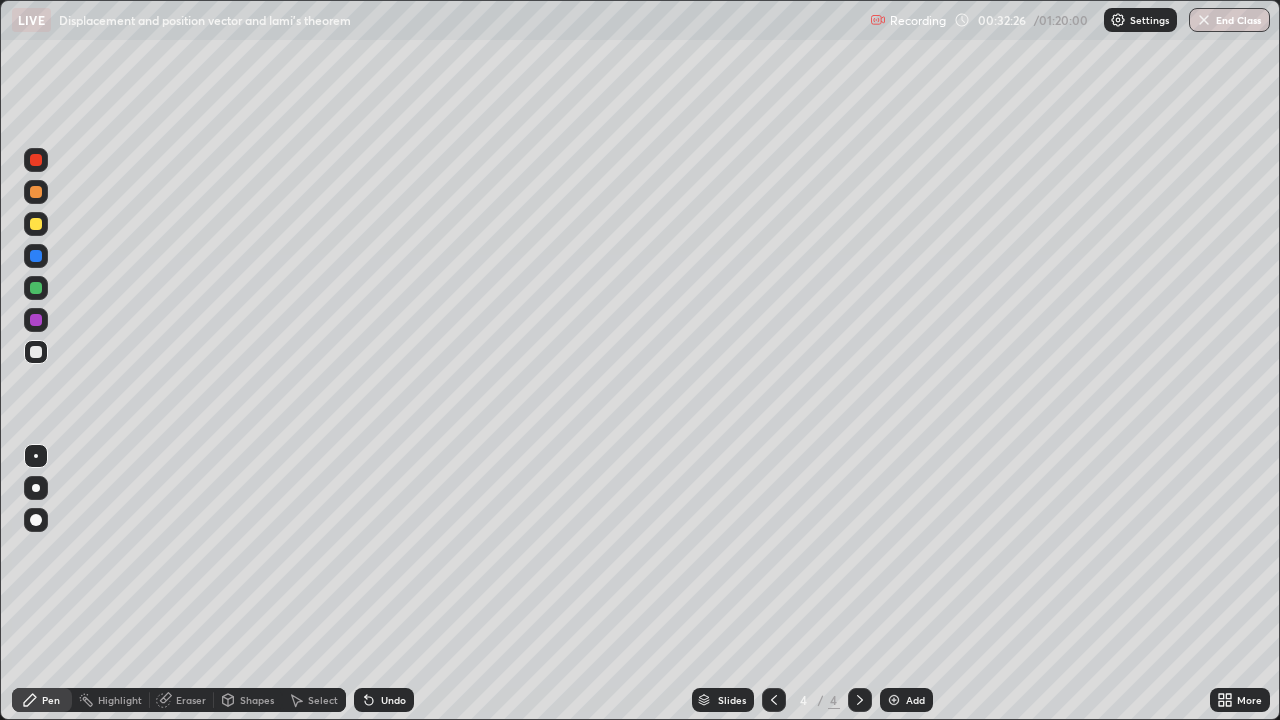 click on "Undo" at bounding box center (393, 700) 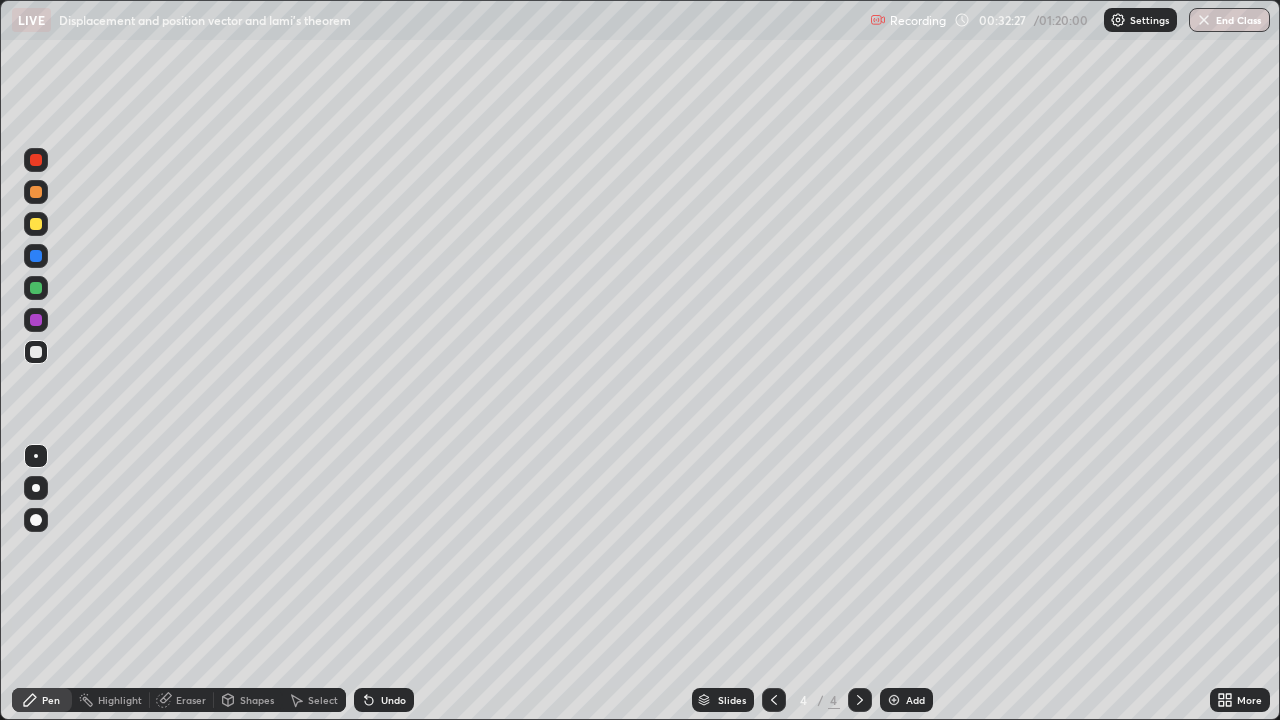 click on "Undo" at bounding box center (384, 700) 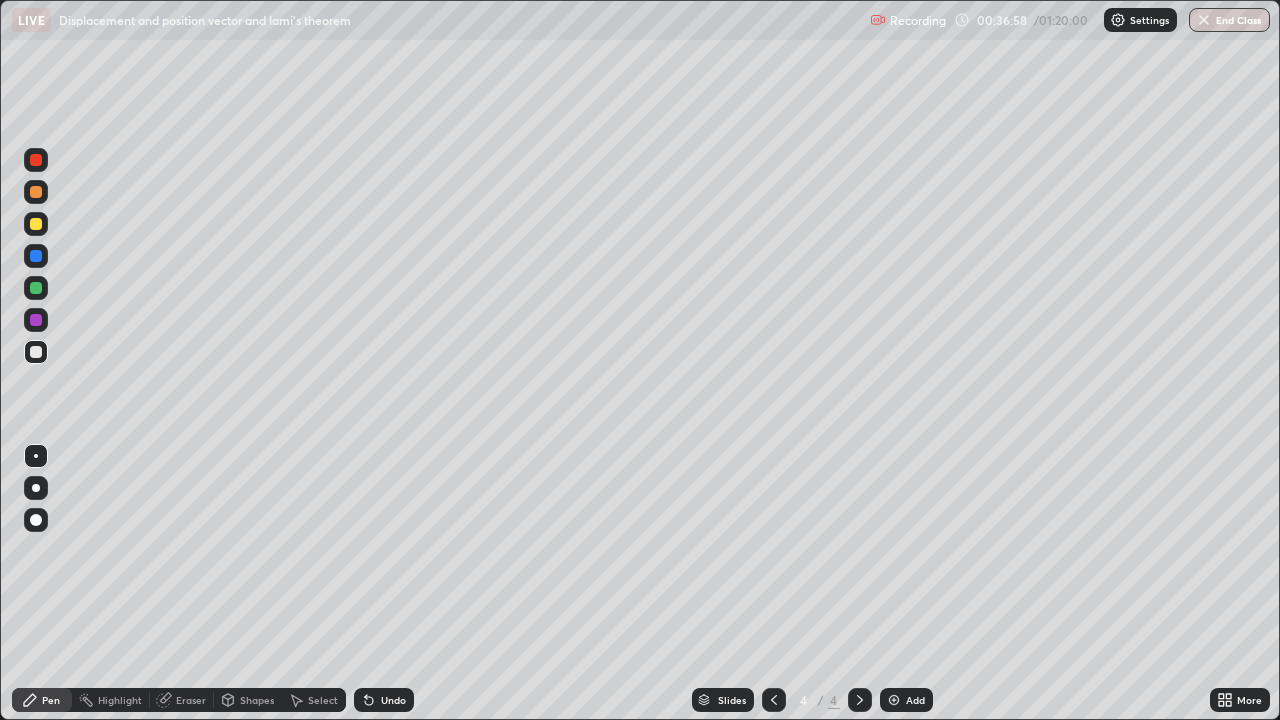 click on "Undo" at bounding box center [393, 700] 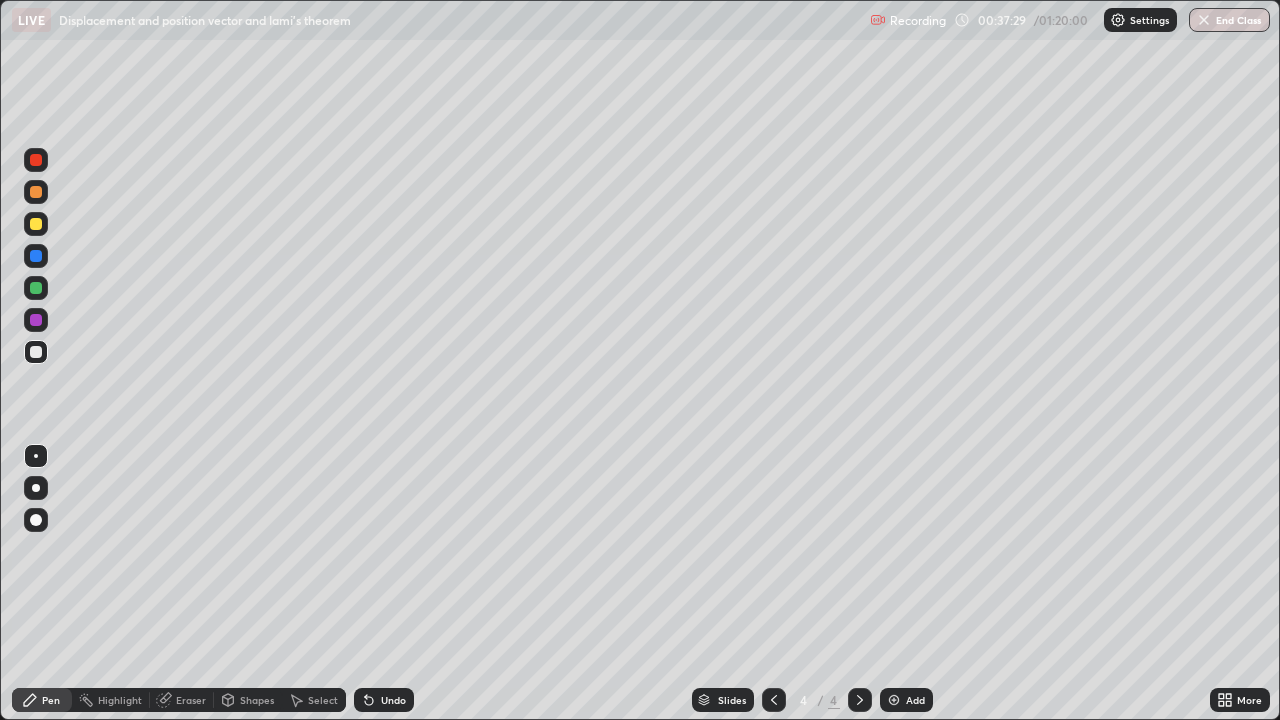 click on "Undo" at bounding box center (393, 700) 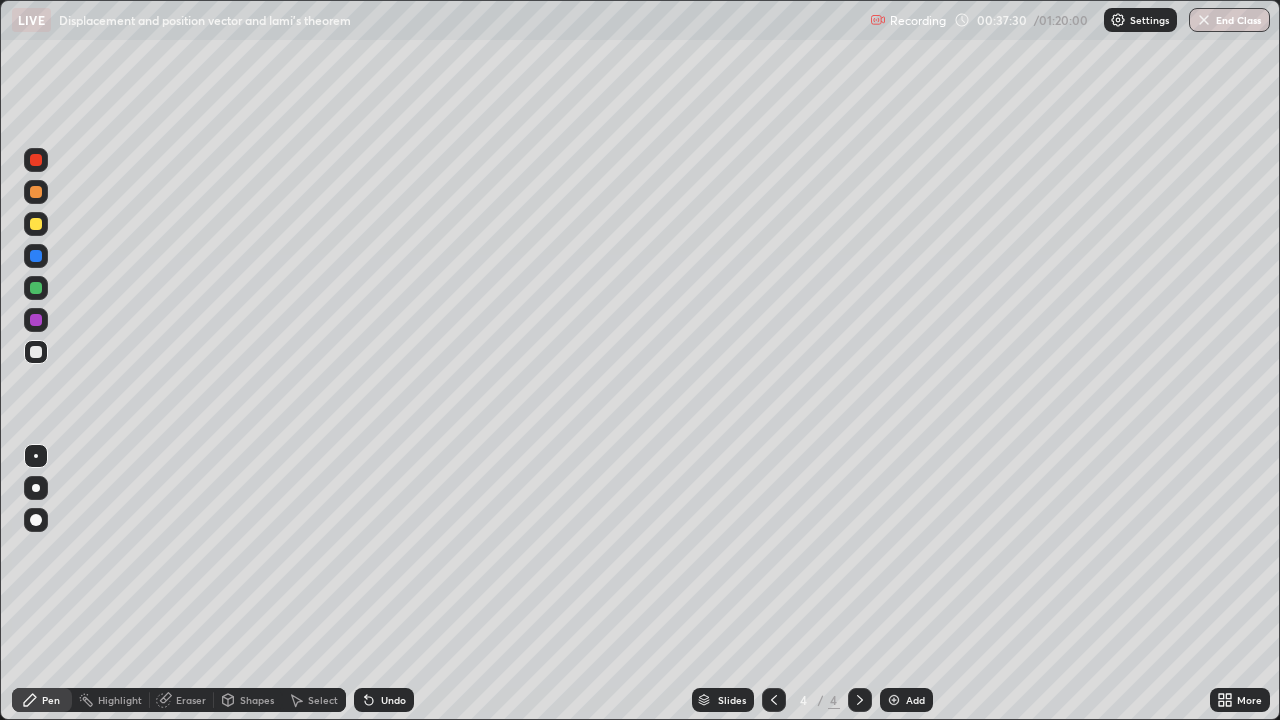 click 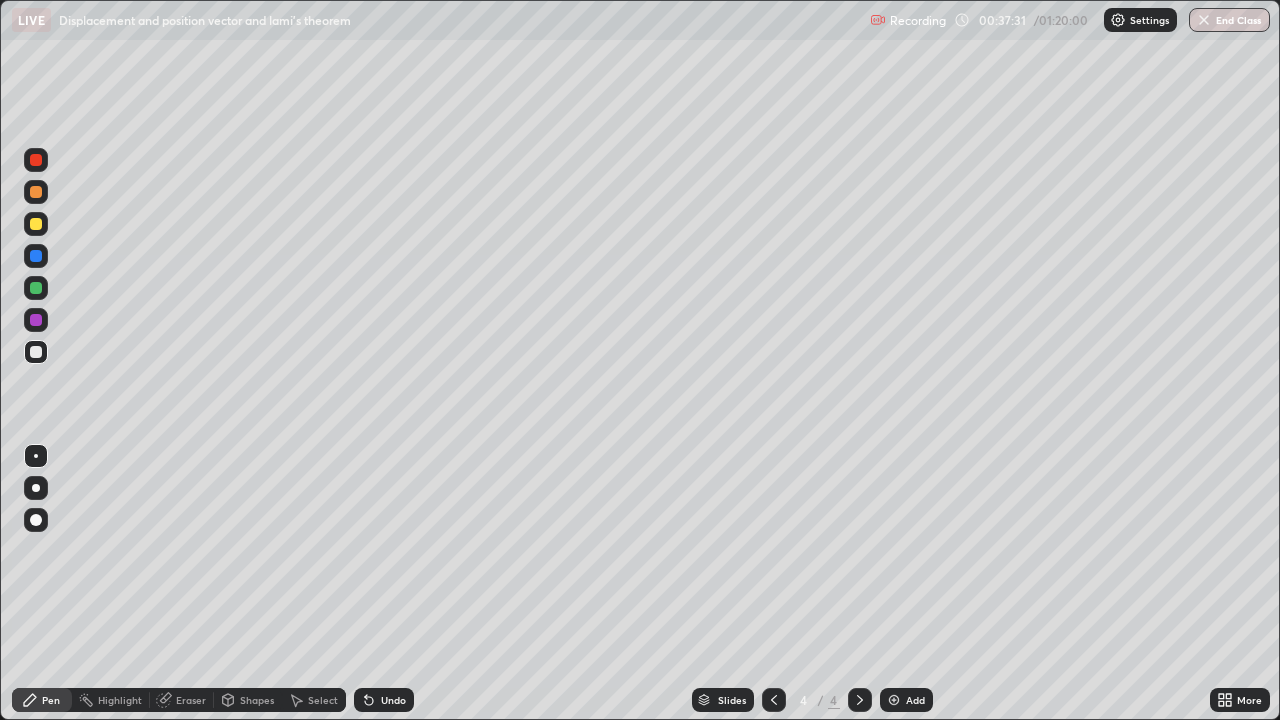 click on "Undo" at bounding box center [393, 700] 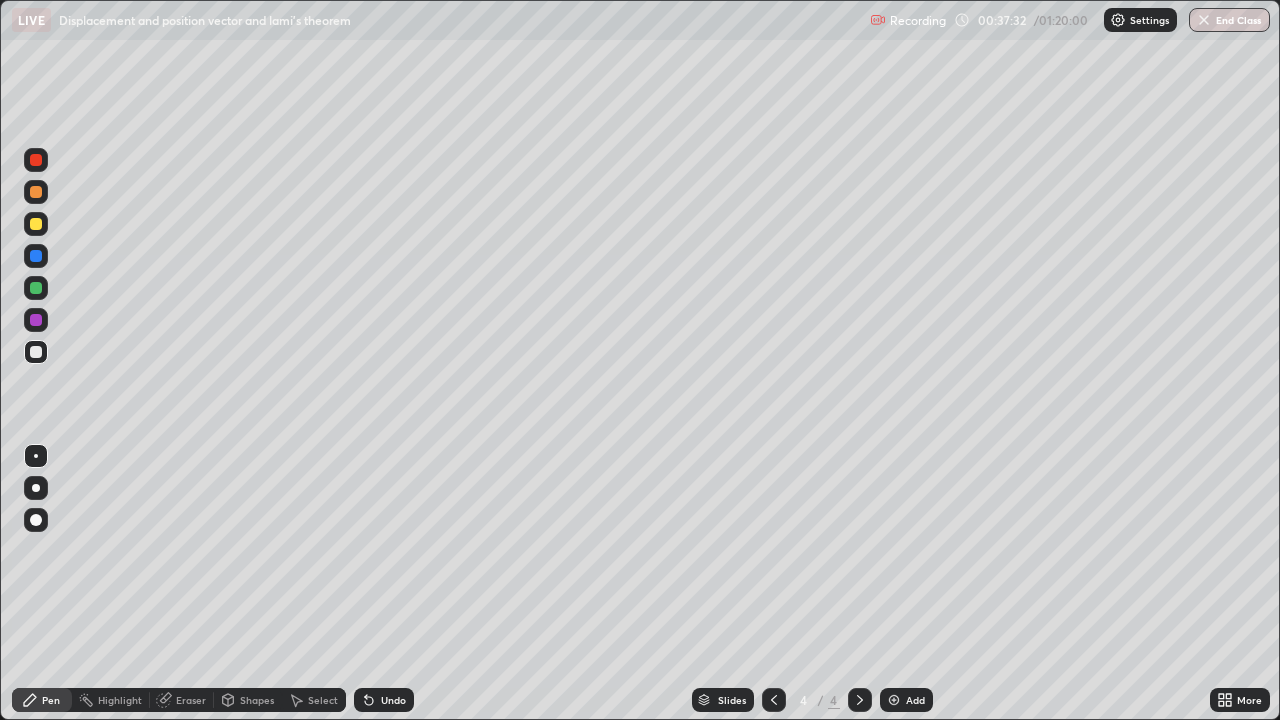 click on "Undo" at bounding box center [384, 700] 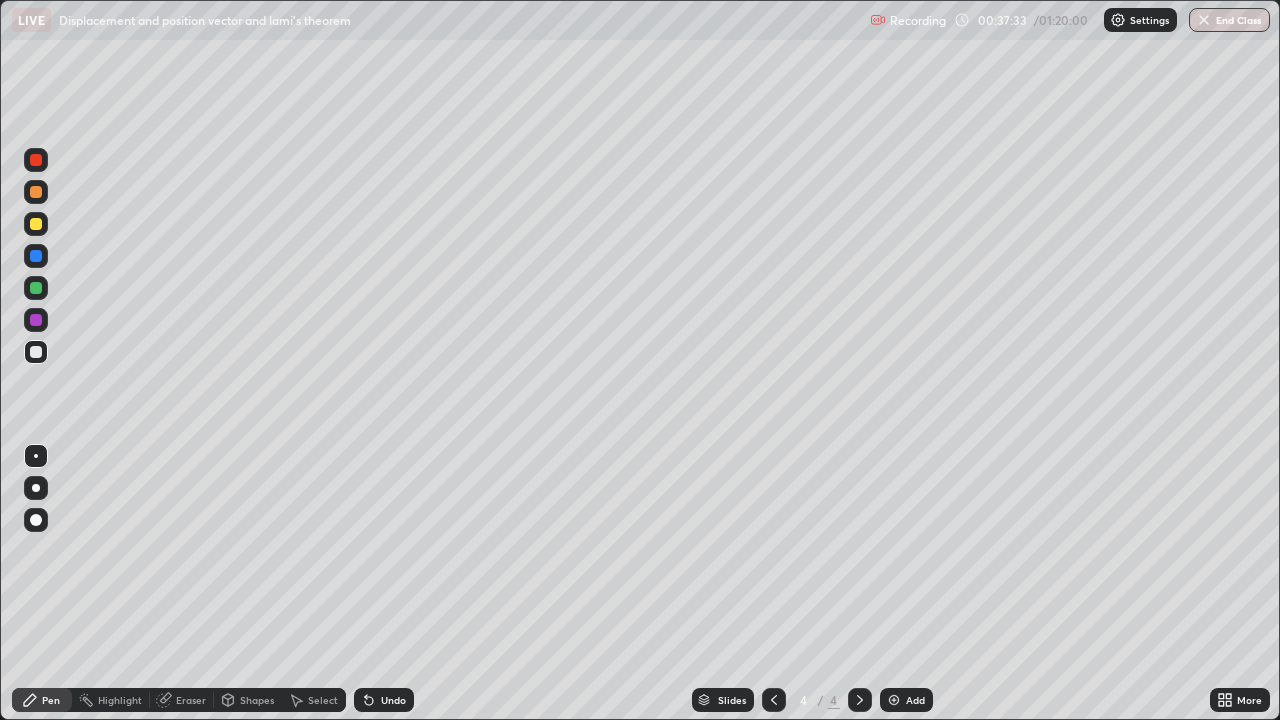 click on "Undo" at bounding box center (384, 700) 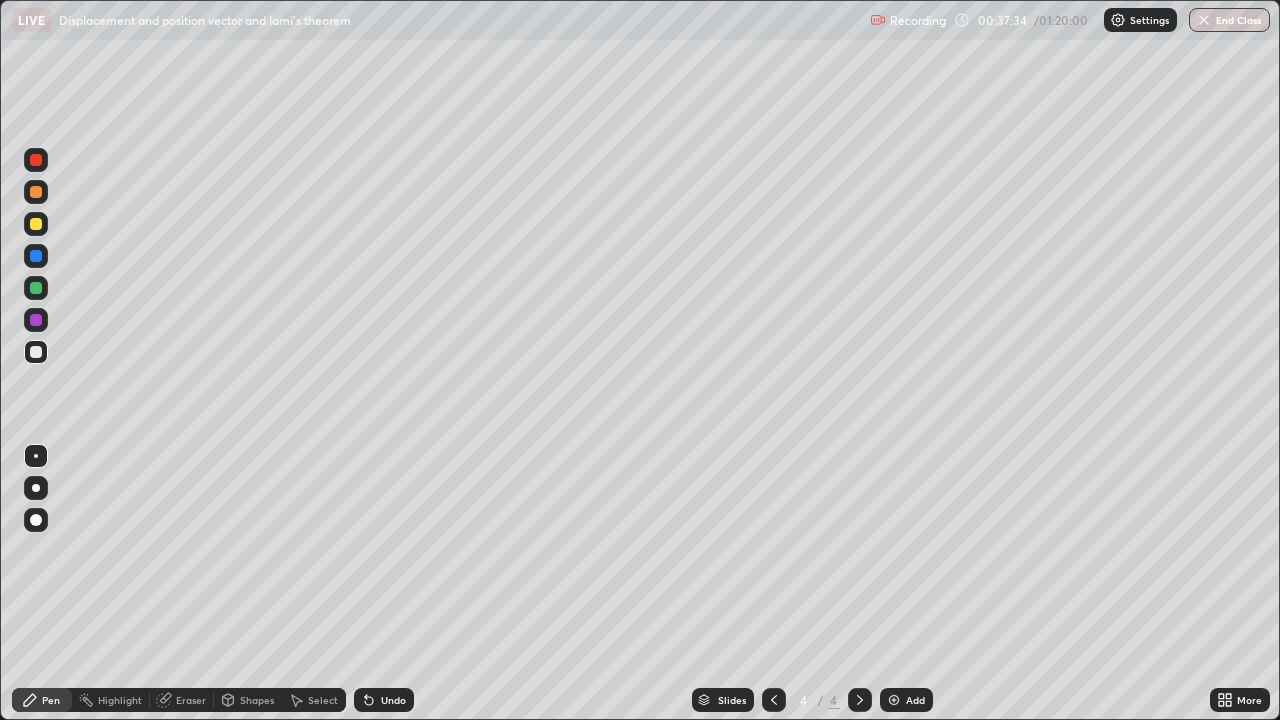 click on "Undo" at bounding box center [384, 700] 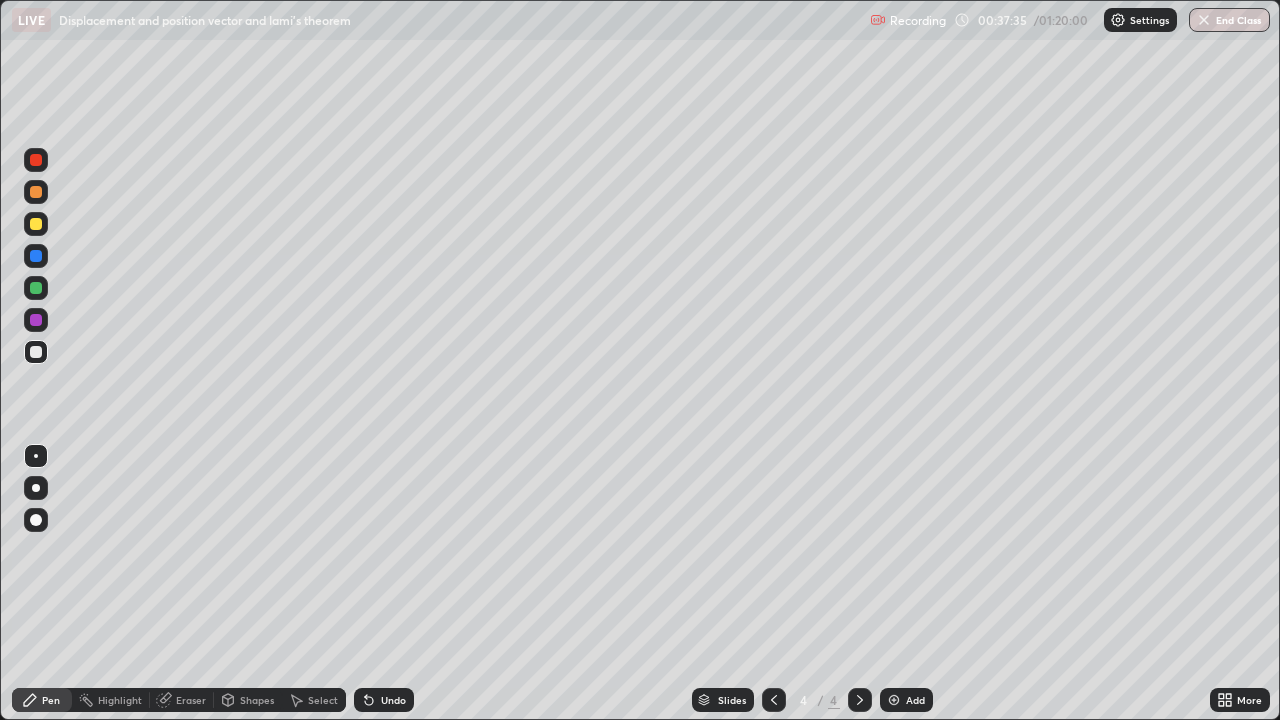 click on "Undo" at bounding box center [384, 700] 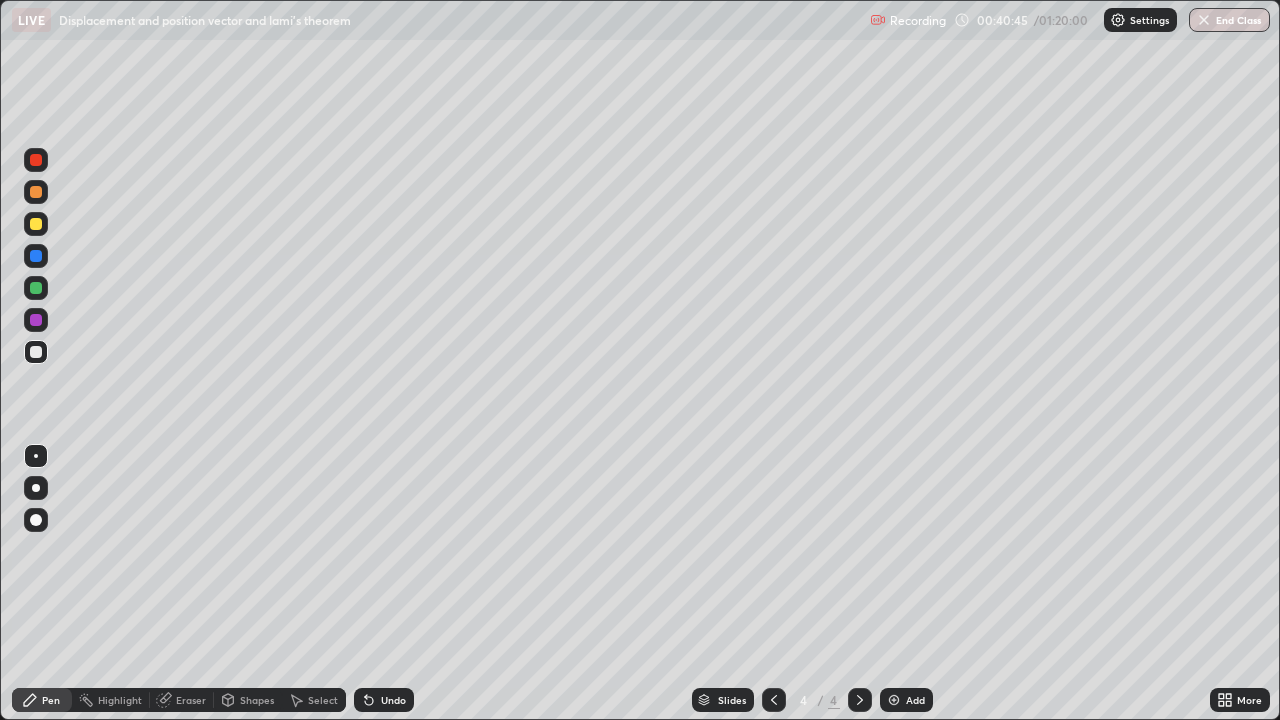 click on "Eraser" at bounding box center (182, 700) 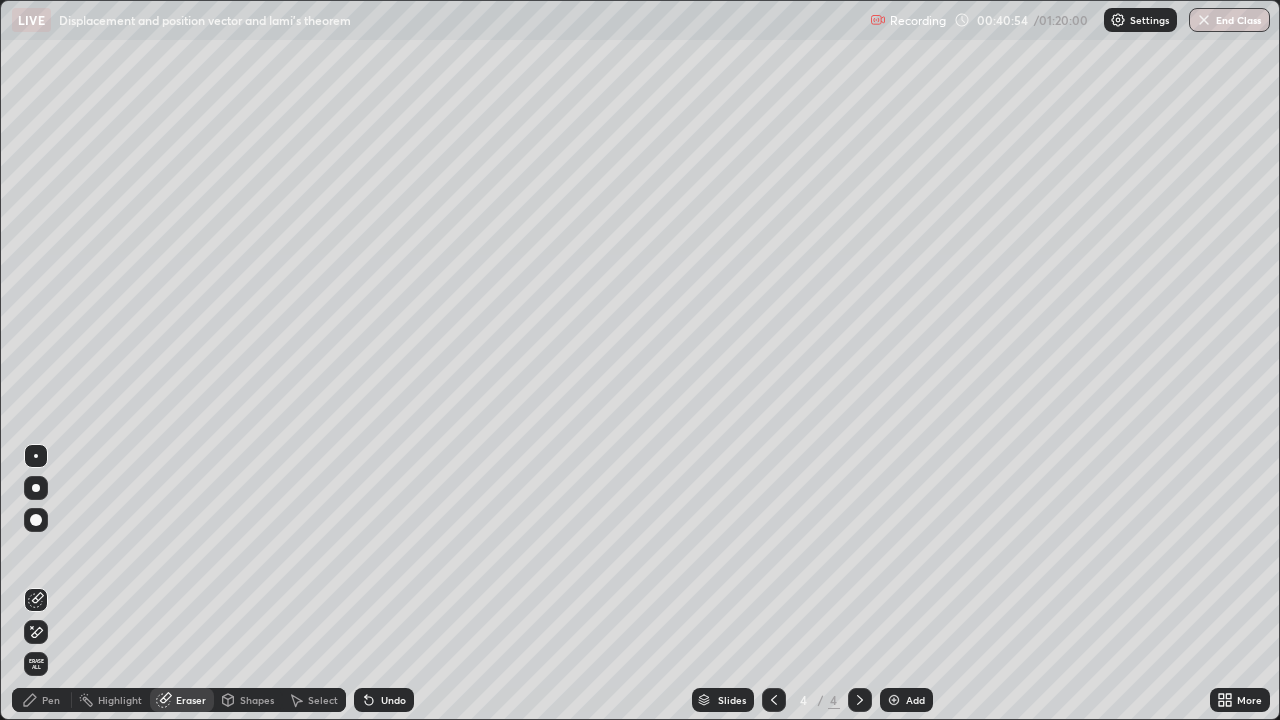 click on "Pen" at bounding box center (42, 700) 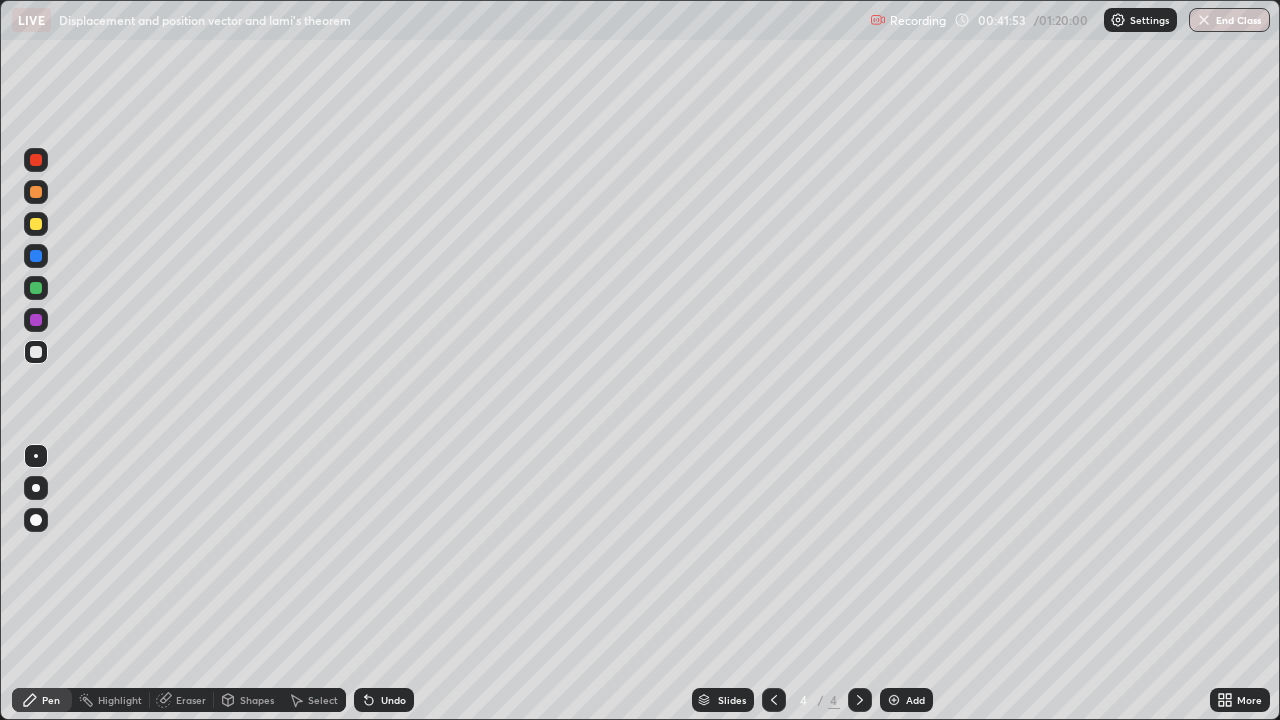 click on "Eraser" at bounding box center (182, 700) 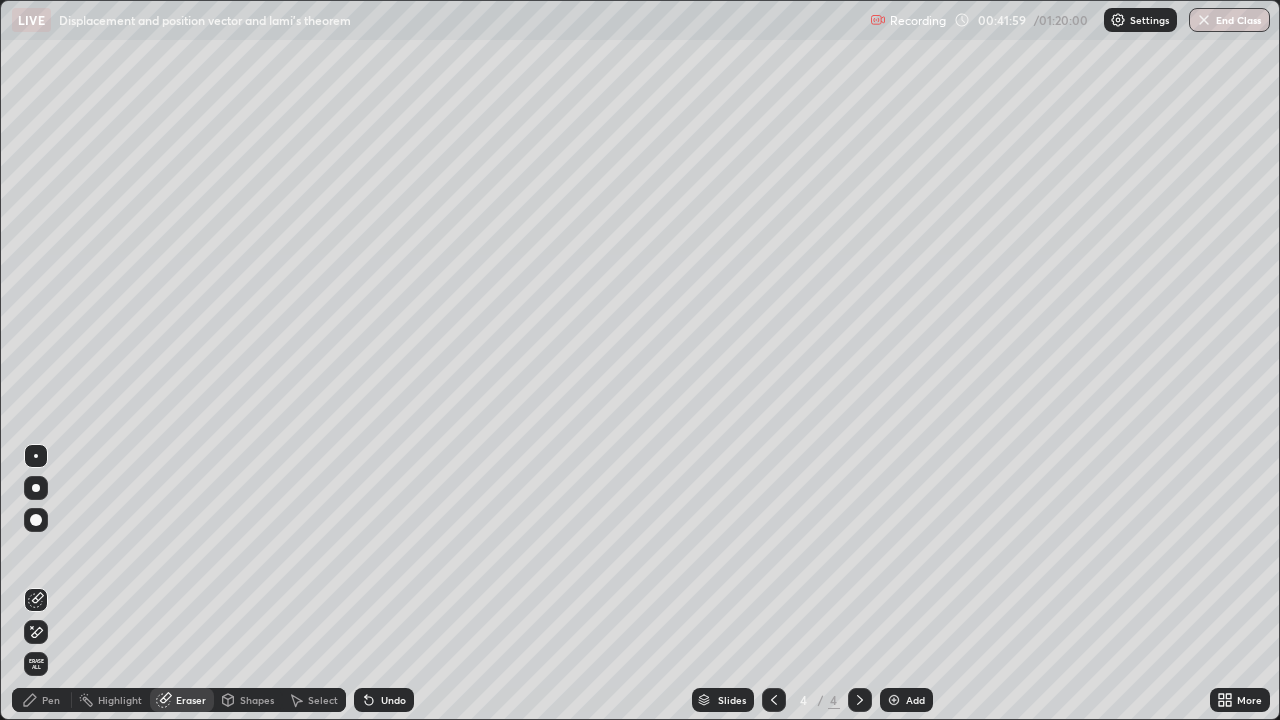 click on "Pen" at bounding box center (51, 700) 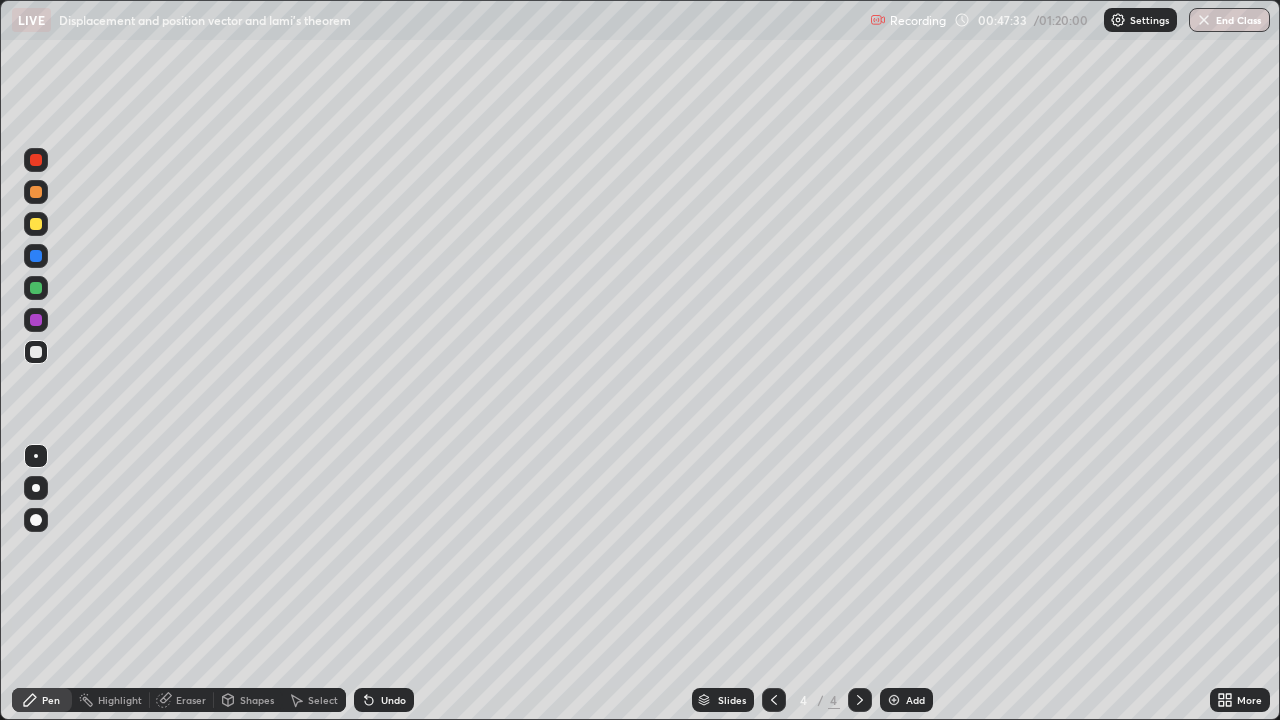 click at bounding box center (894, 700) 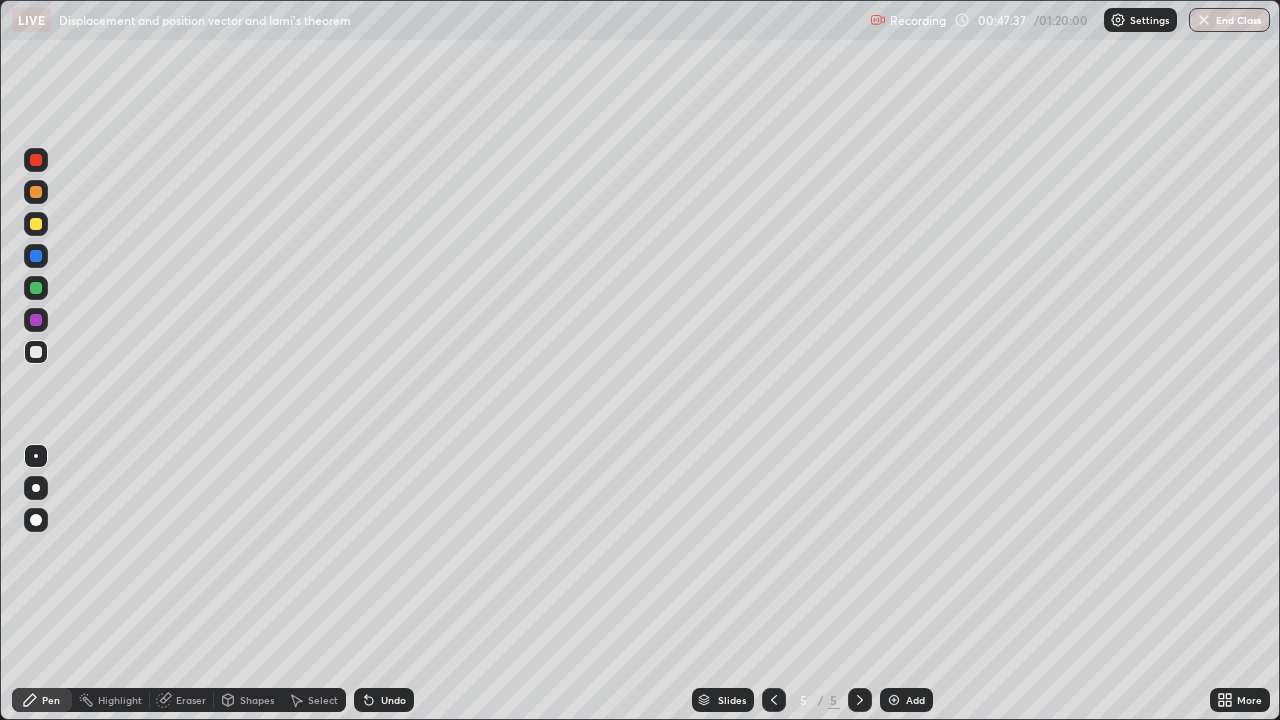 click 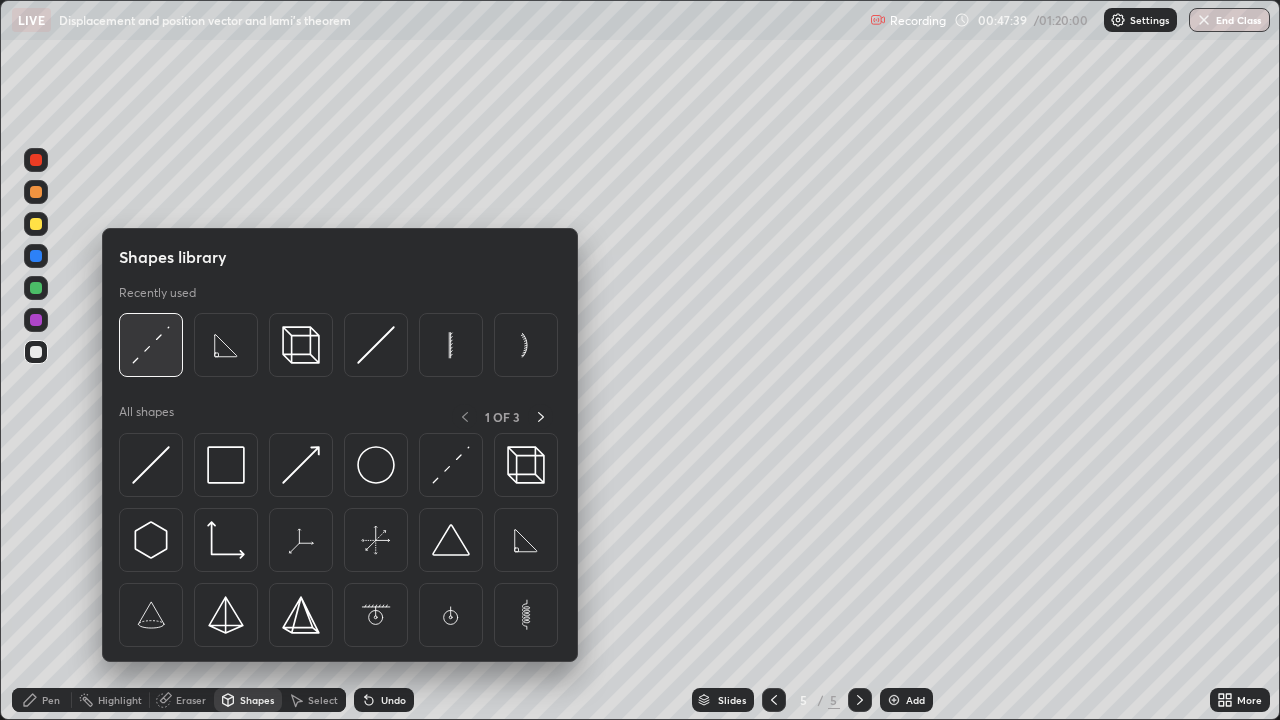 click at bounding box center (151, 345) 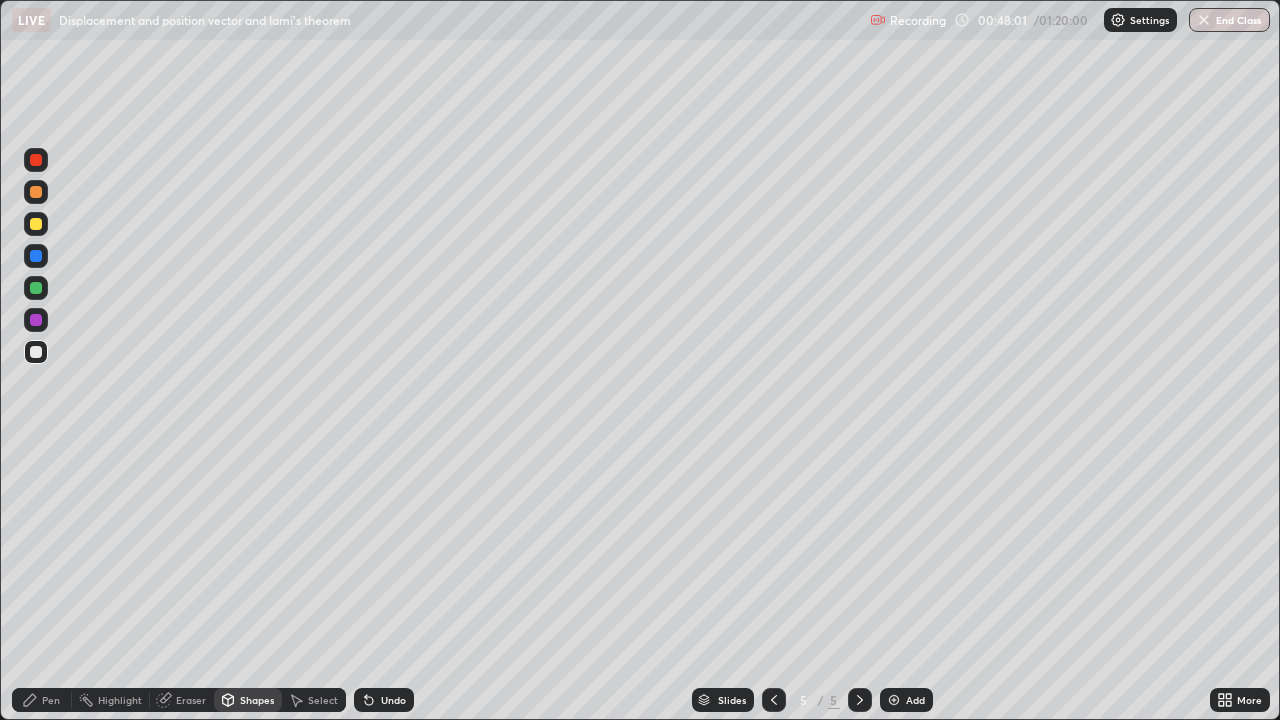 click on "Pen" at bounding box center (51, 700) 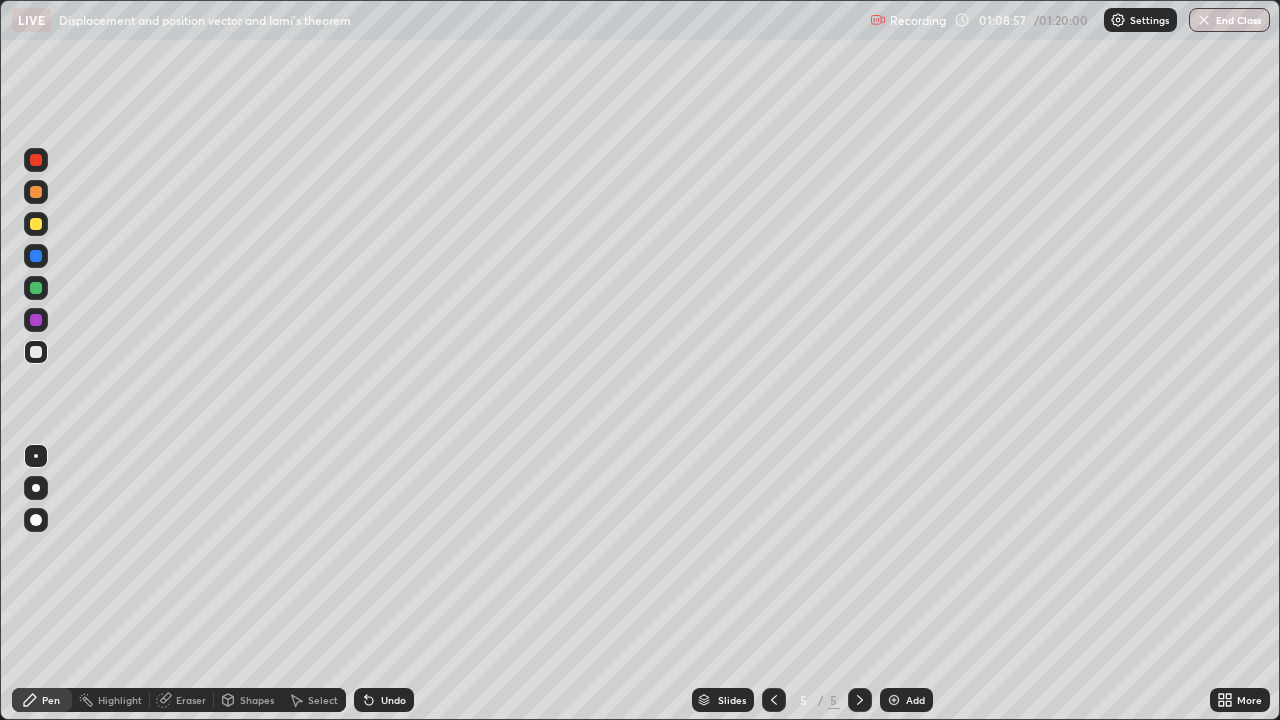 click on "Add" at bounding box center (906, 700) 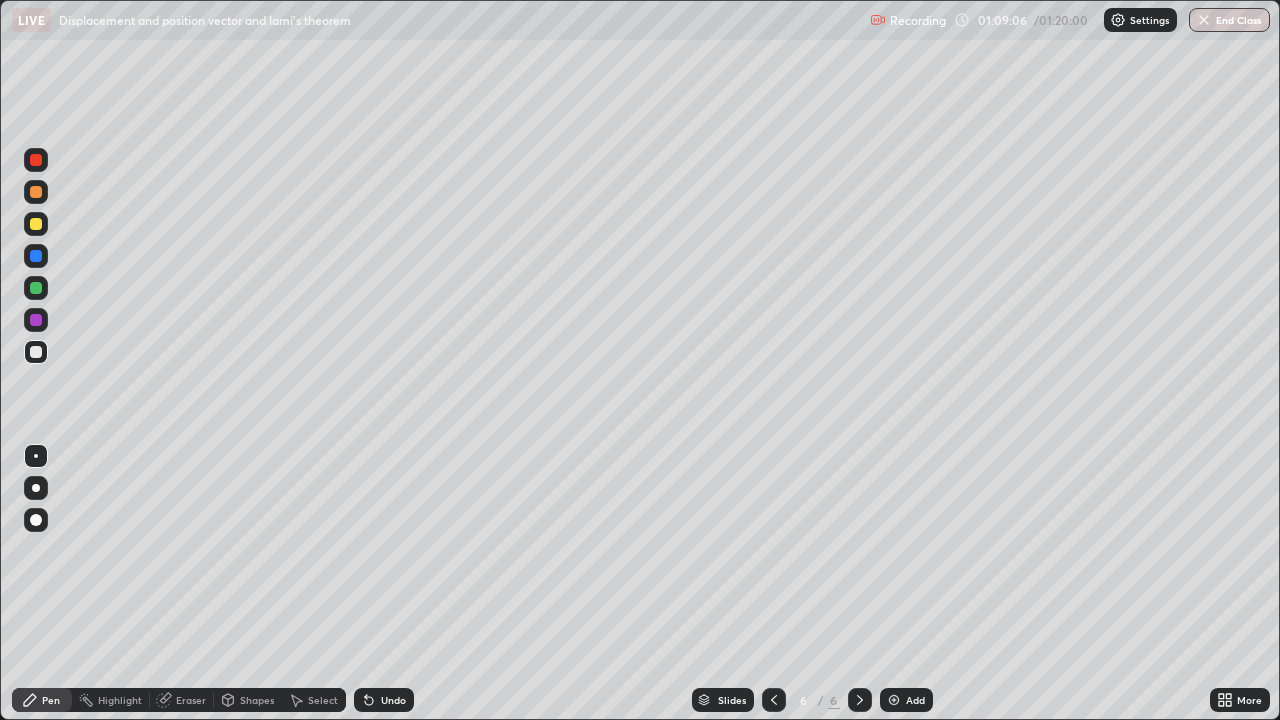 click on "Eraser" at bounding box center [191, 700] 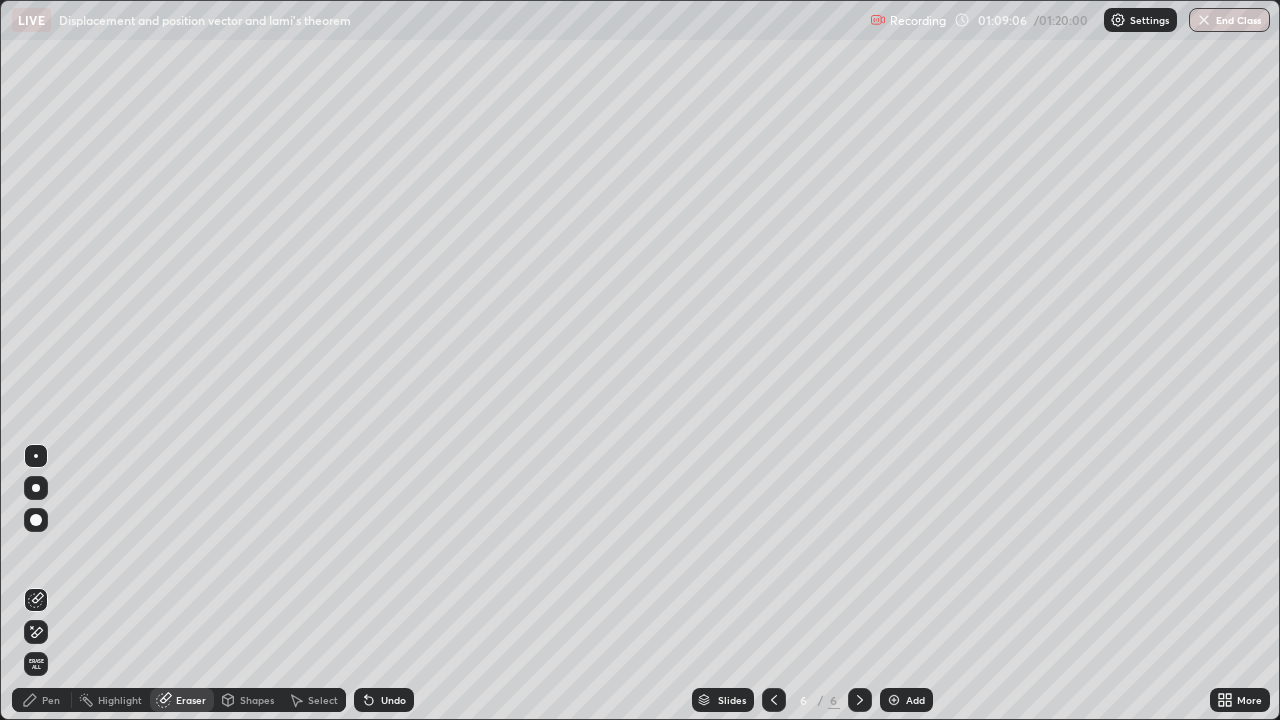click on "Shapes" at bounding box center (257, 700) 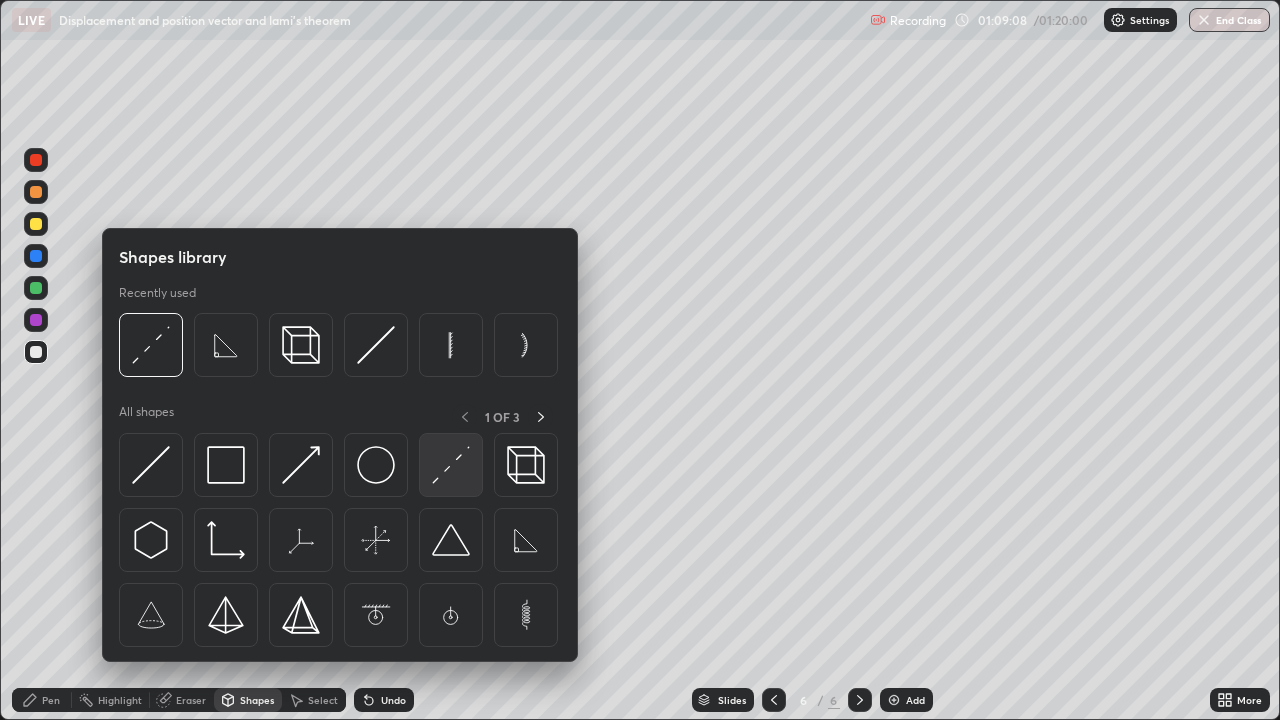 click at bounding box center (451, 465) 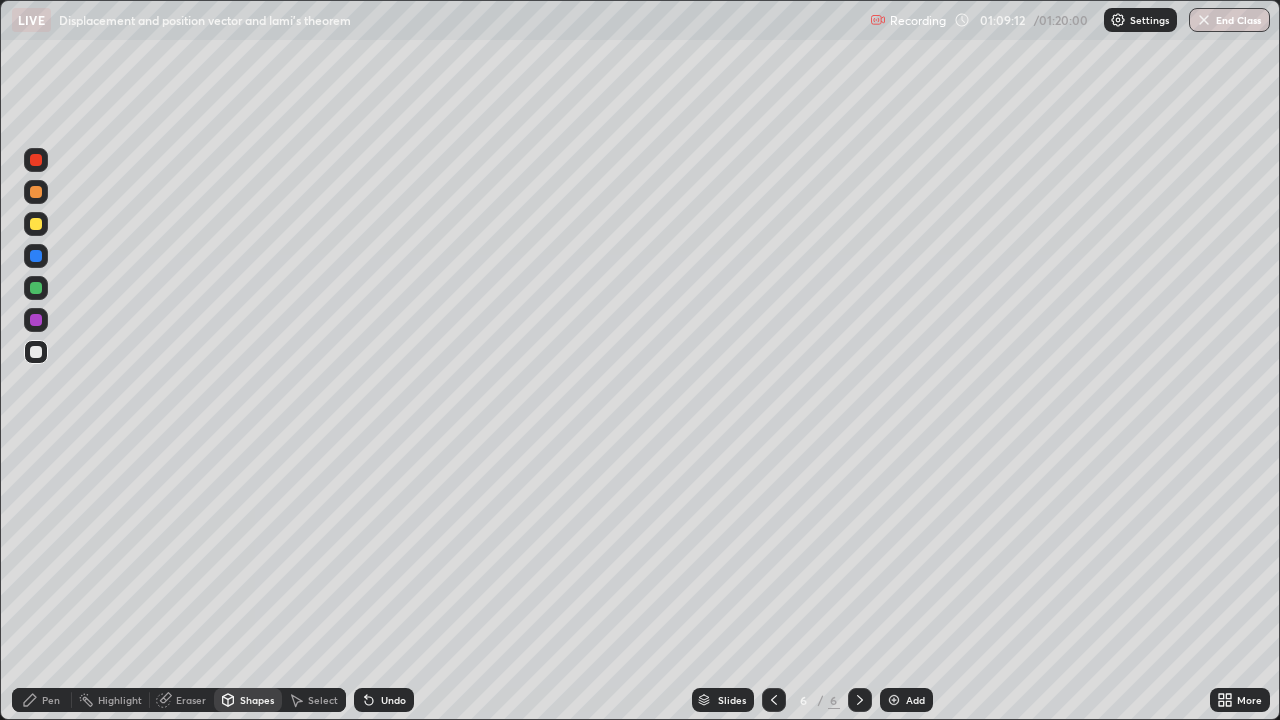 click on "Pen" at bounding box center [42, 700] 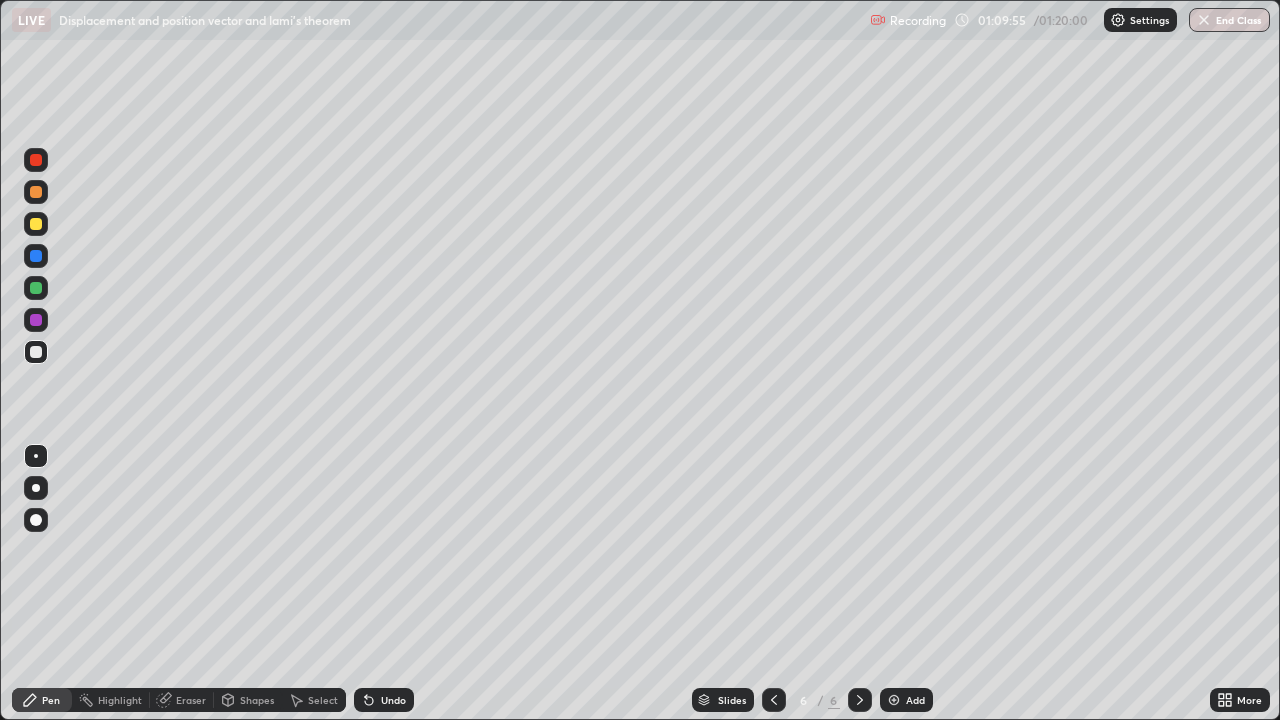 click on "Undo" at bounding box center (393, 700) 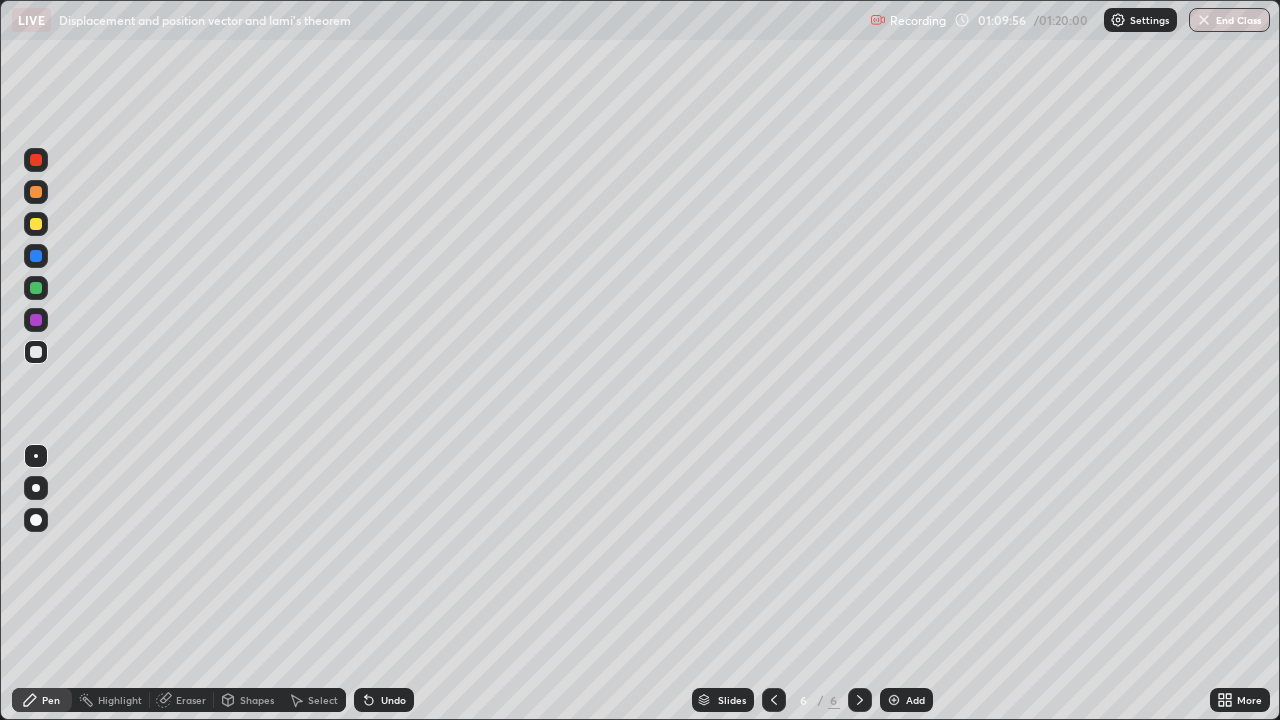 click on "Undo" at bounding box center (384, 700) 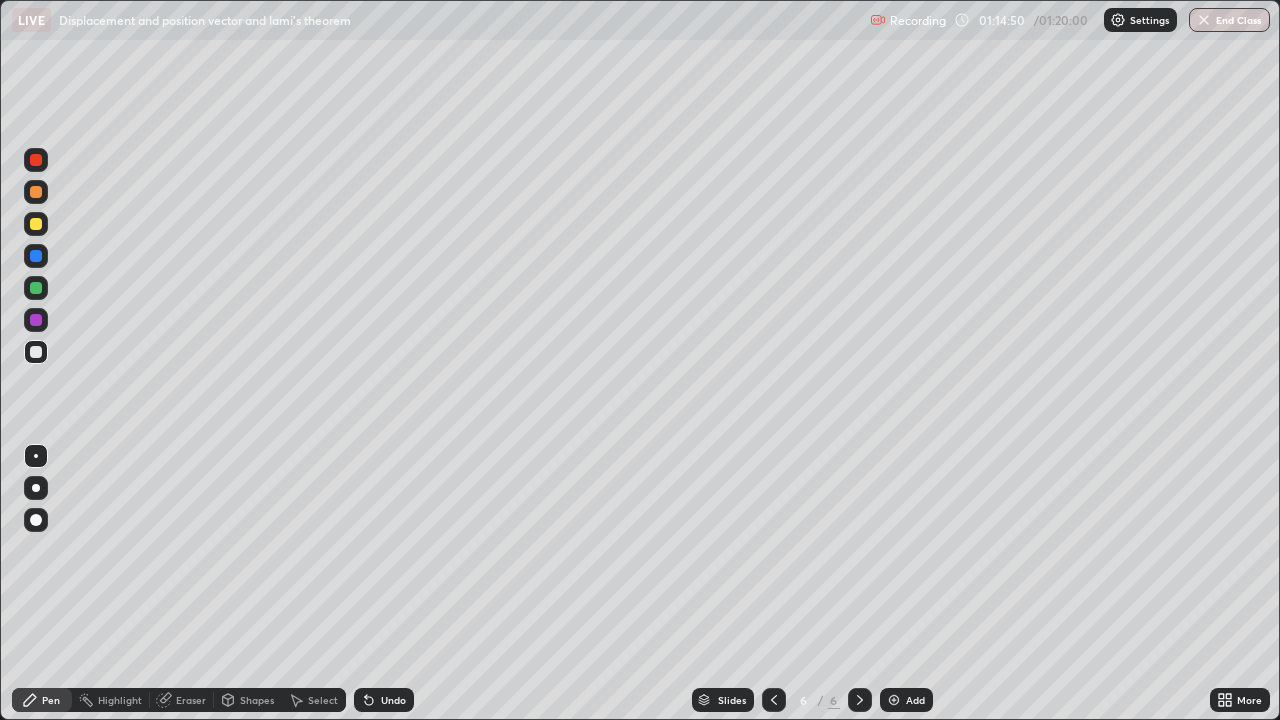 click on "Undo" at bounding box center (384, 700) 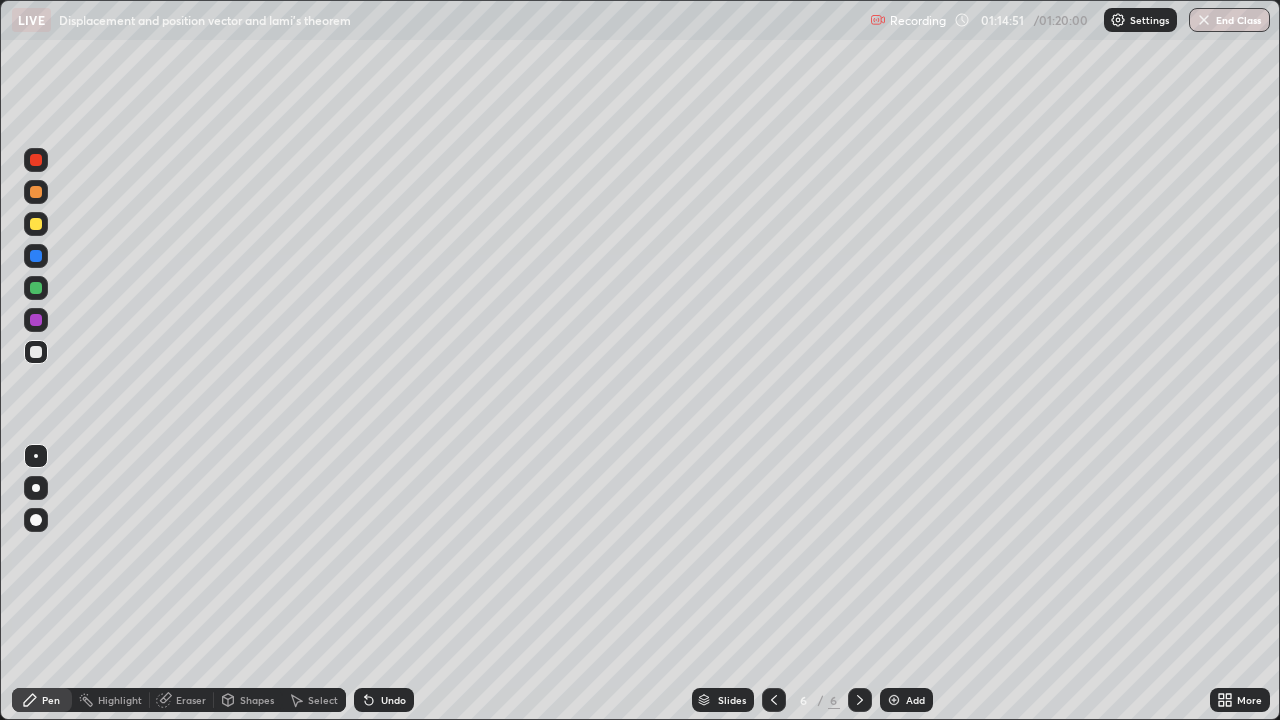 click 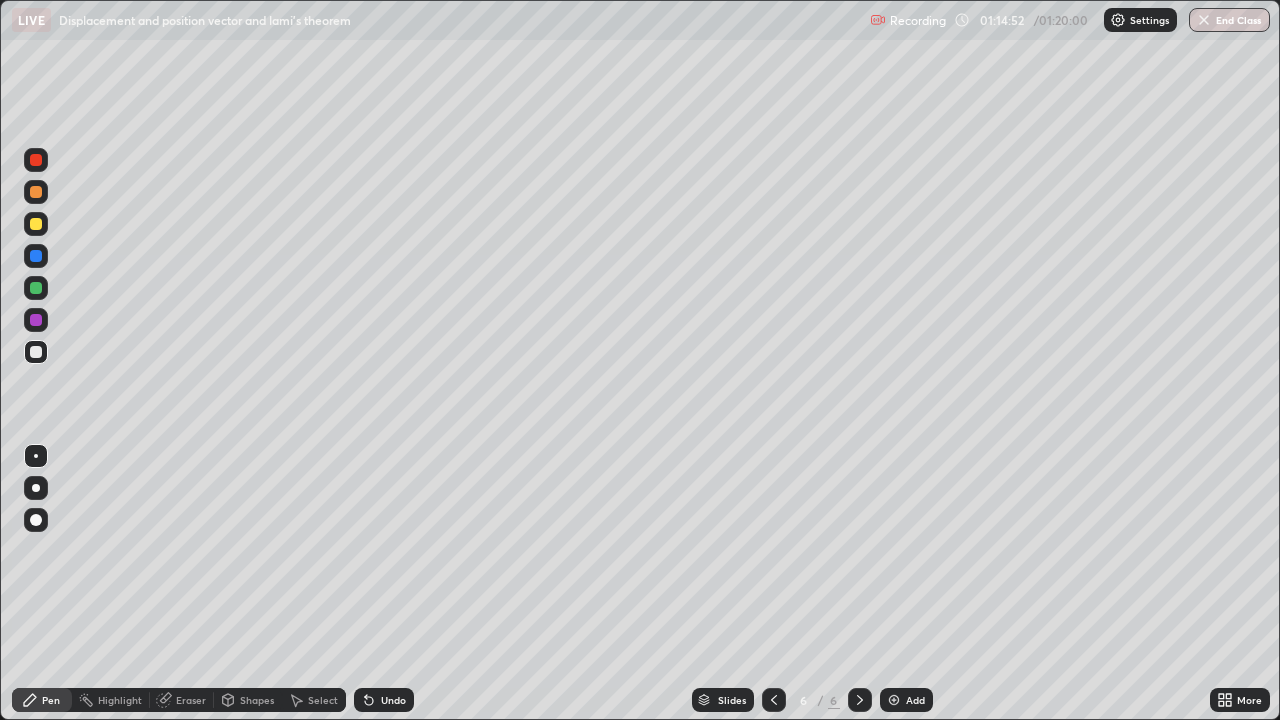 click 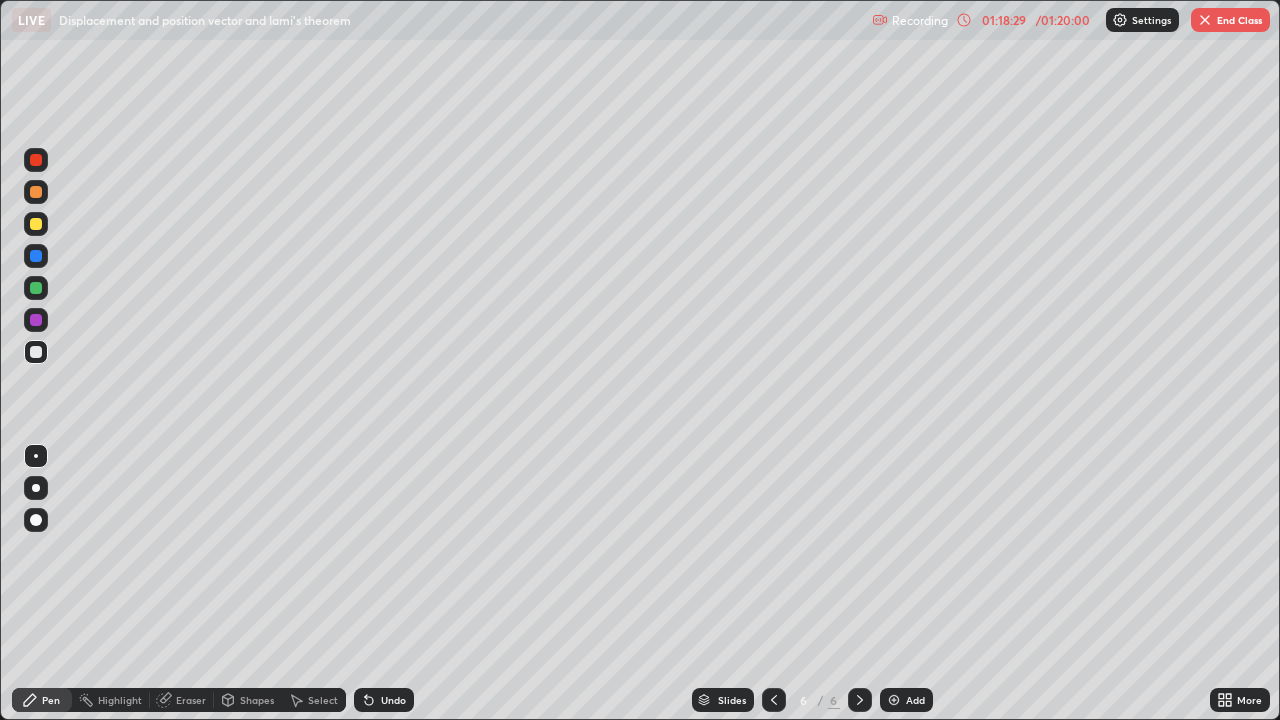 click on "Undo" at bounding box center (384, 700) 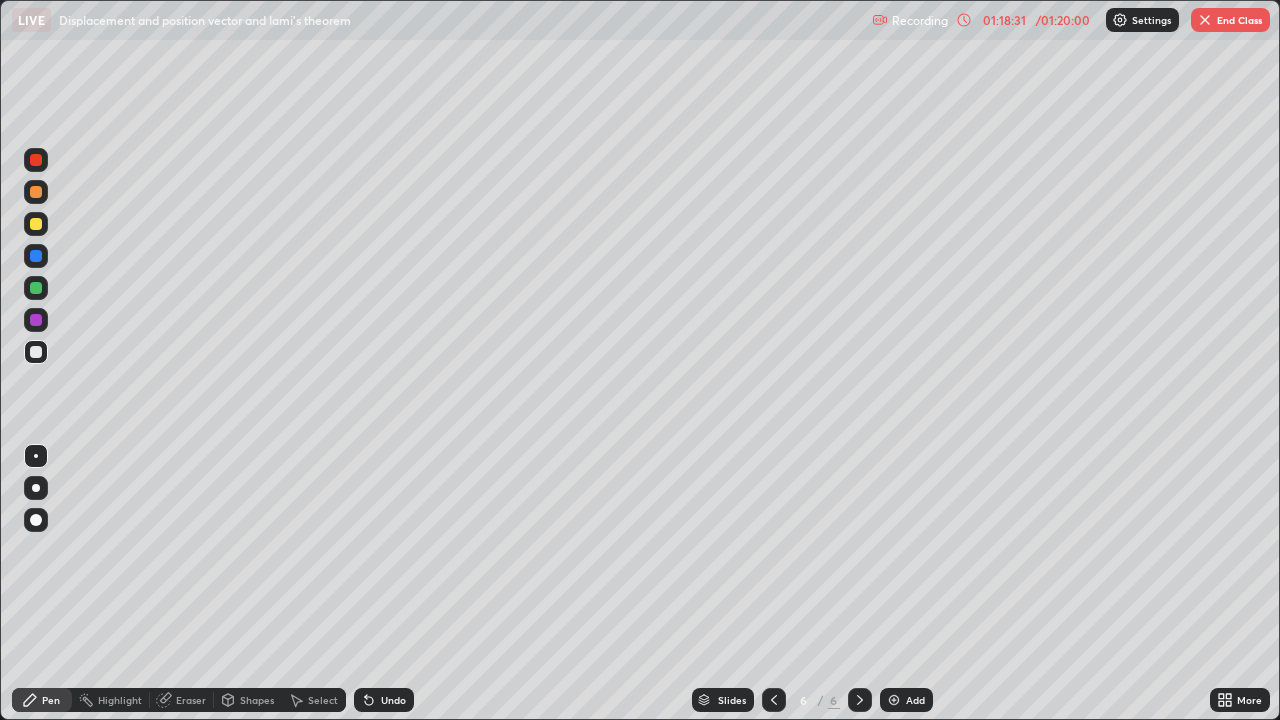 click on "Undo" at bounding box center [393, 700] 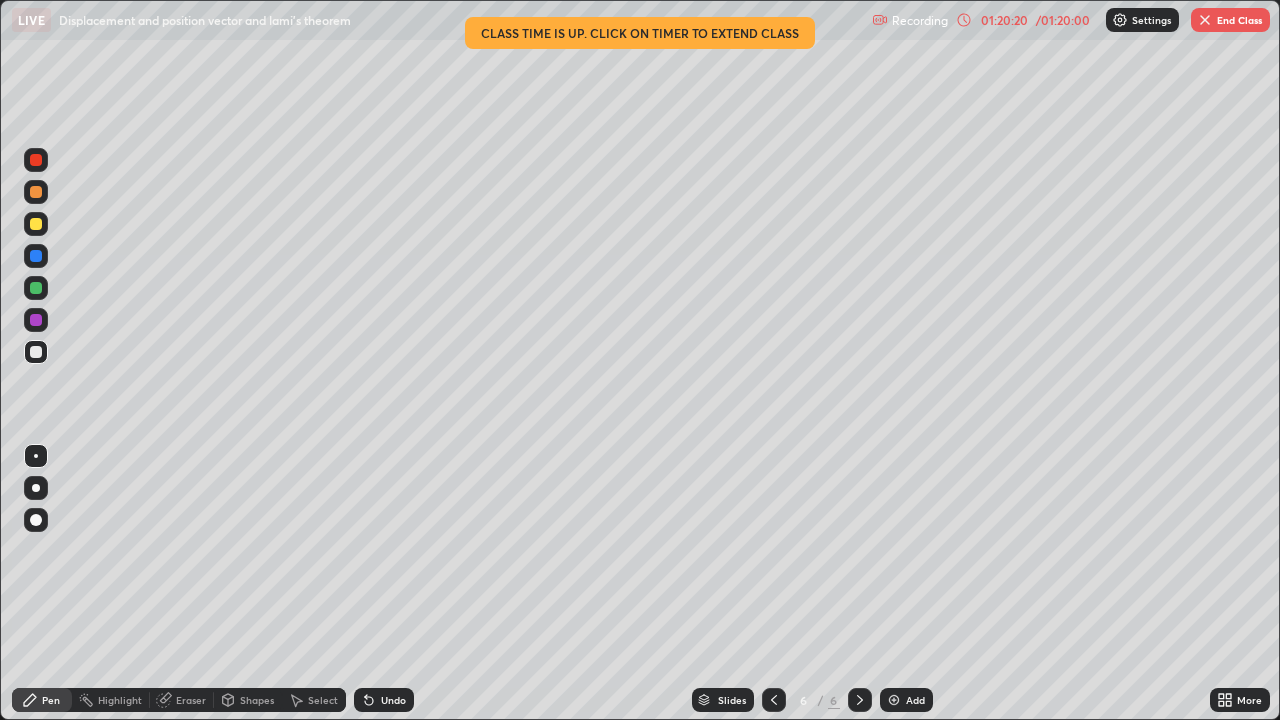 click on "End Class" at bounding box center [1230, 20] 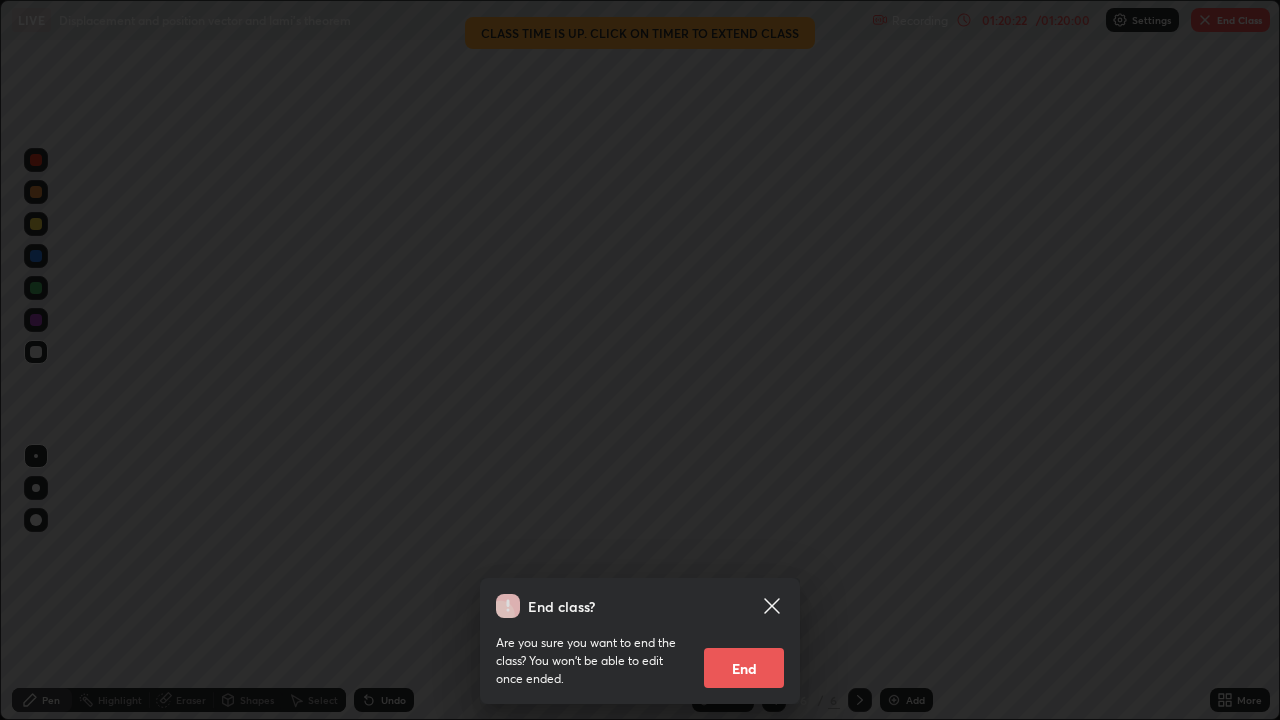 click on "End" at bounding box center (744, 668) 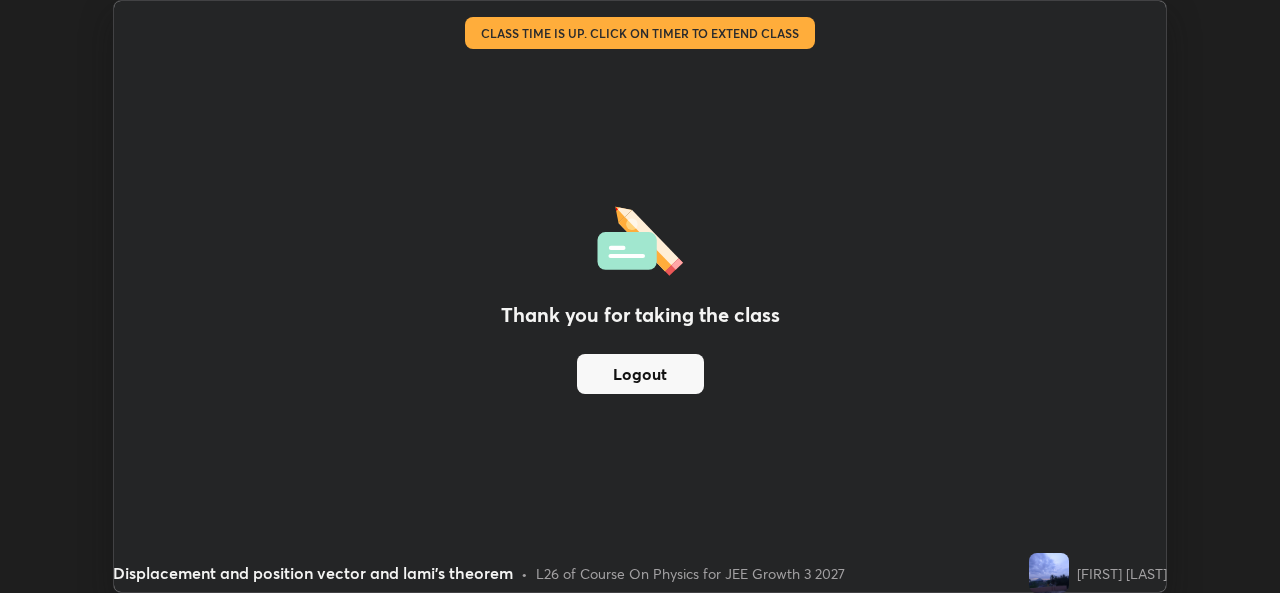 scroll, scrollTop: 593, scrollLeft: 1280, axis: both 